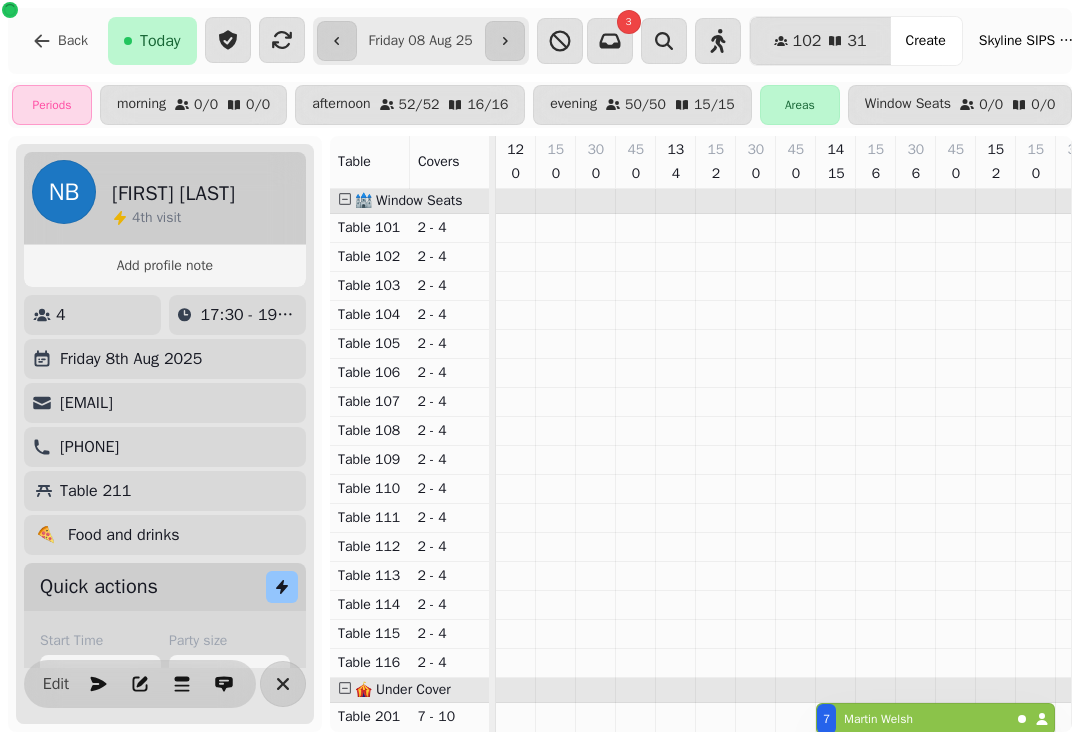 select on "**********" 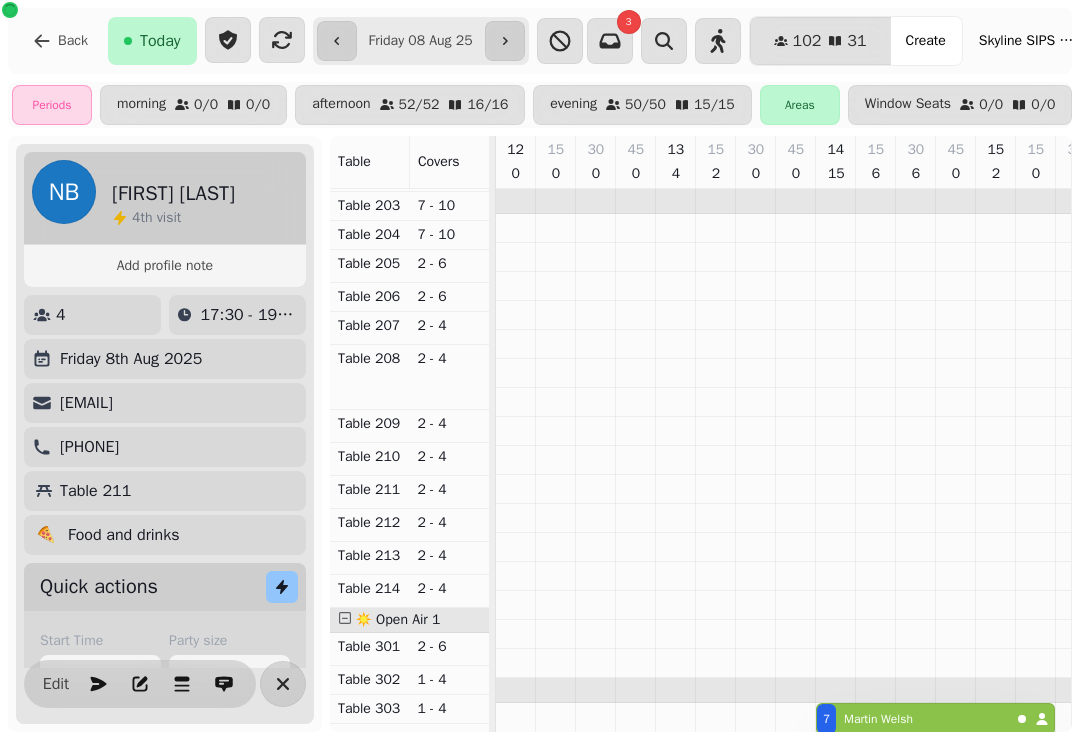 scroll, scrollTop: 0, scrollLeft: 466, axis: horizontal 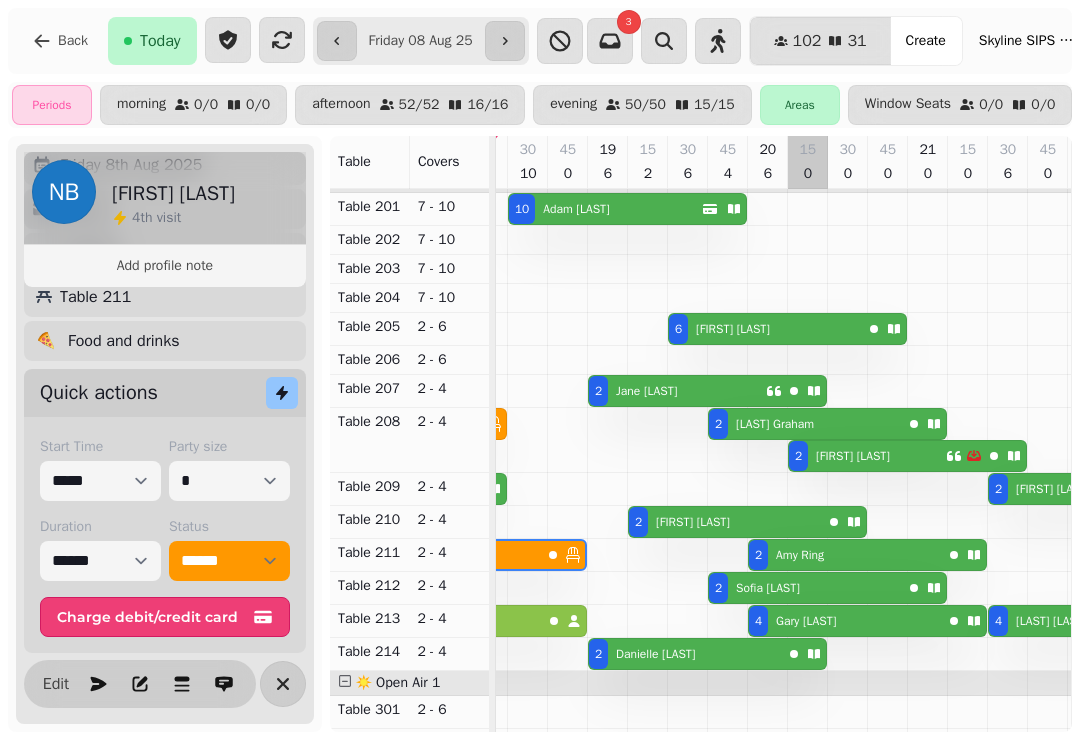 click at bounding box center [808, 448] 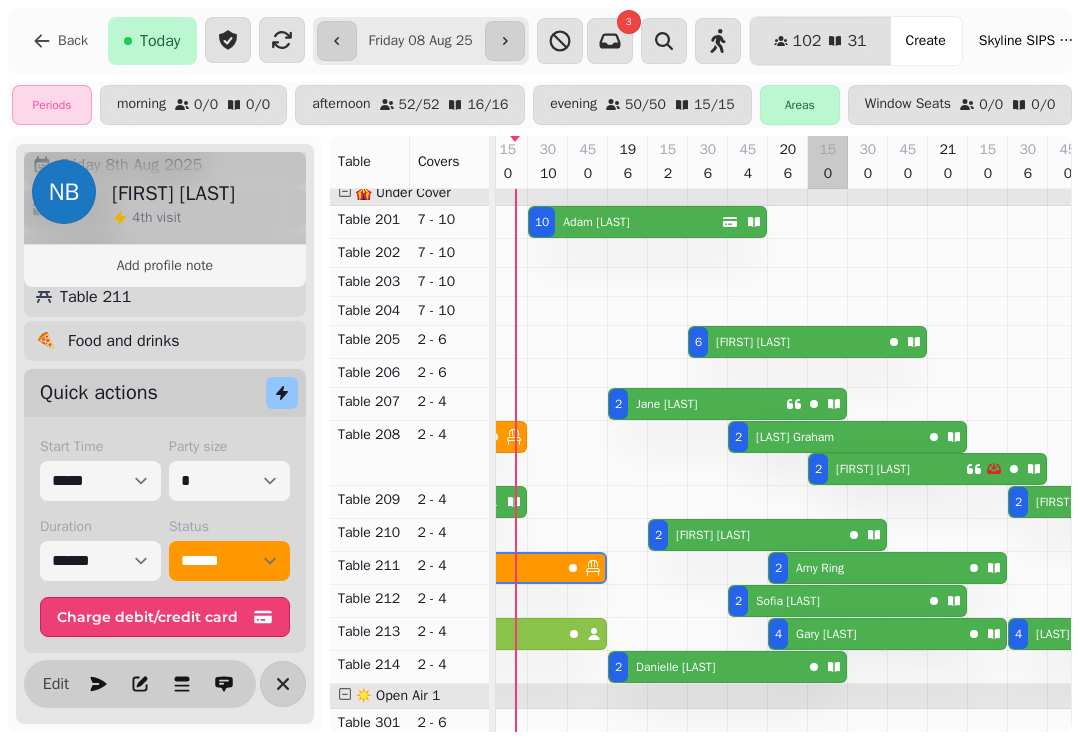 click at bounding box center (828, 461) 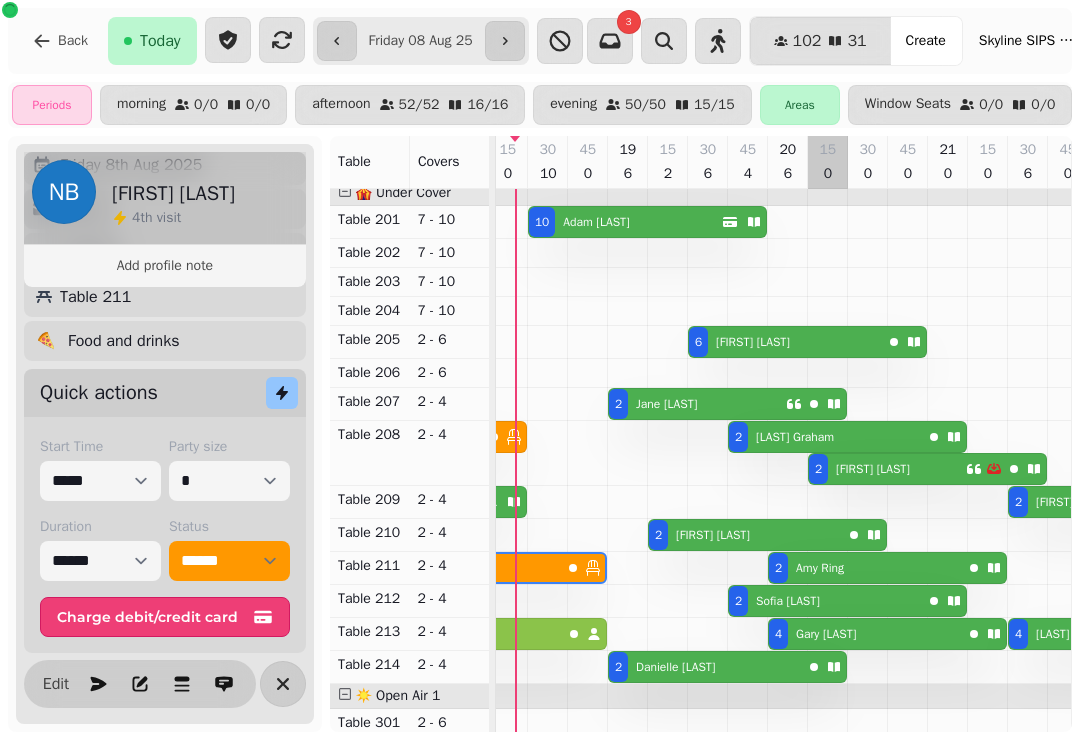 click at bounding box center [828, 461] 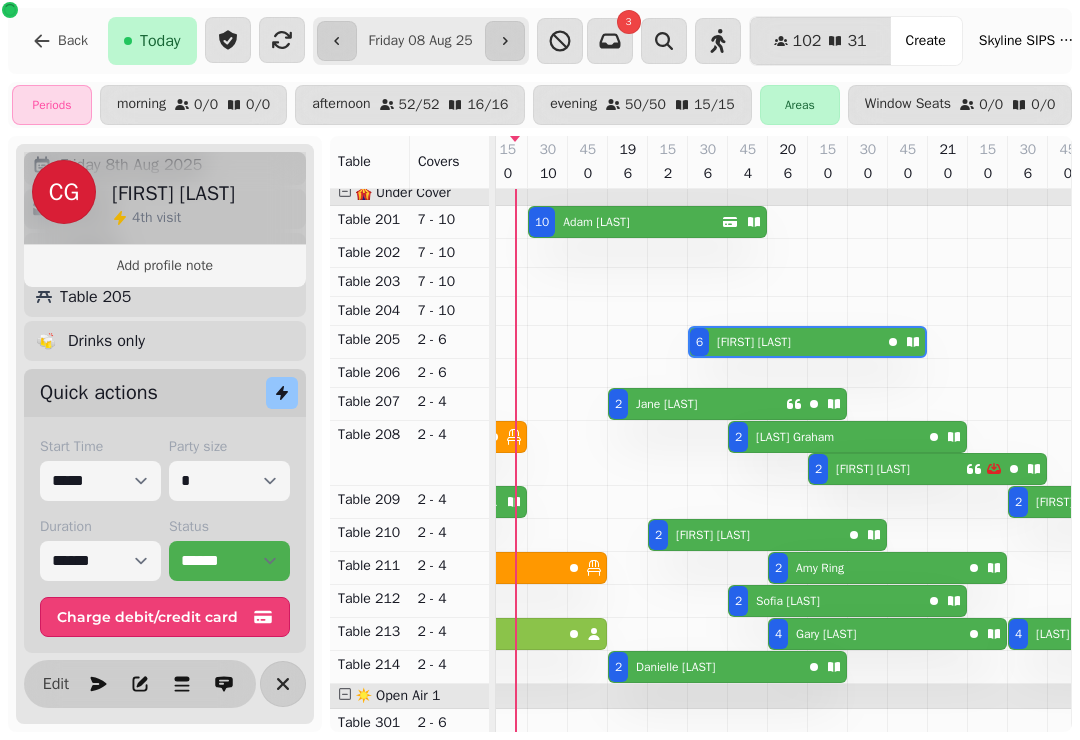 select on "**********" 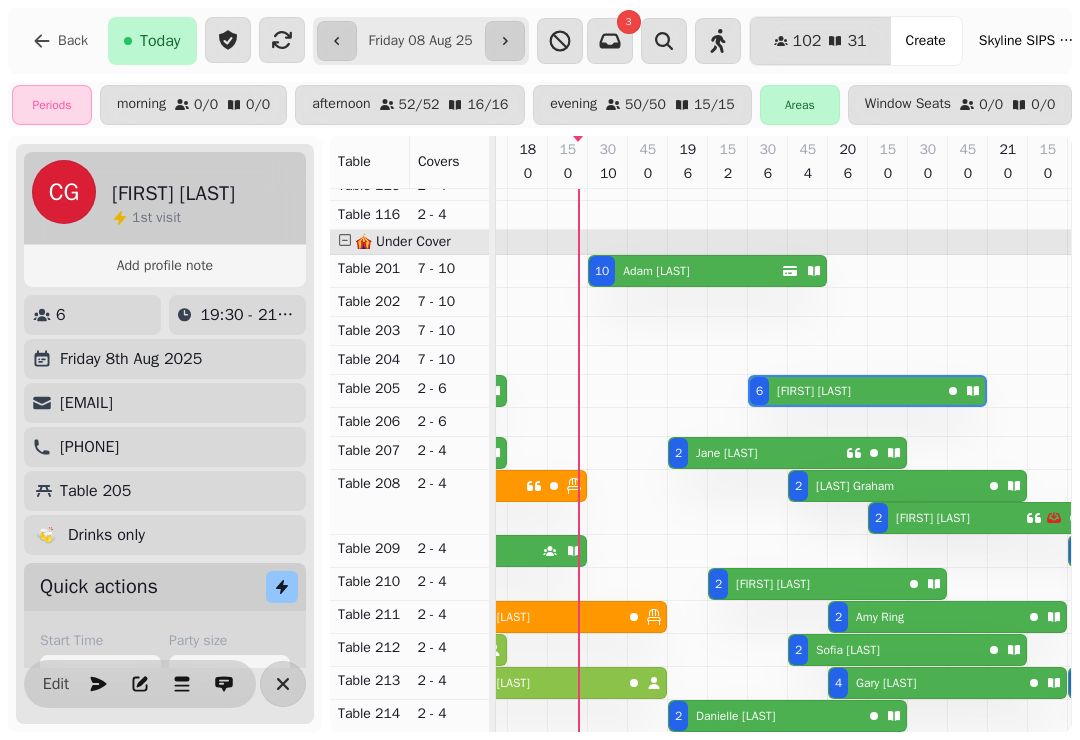 click on "[NUMBER] [FIRST]   [LAST]" at bounding box center [685, 271] 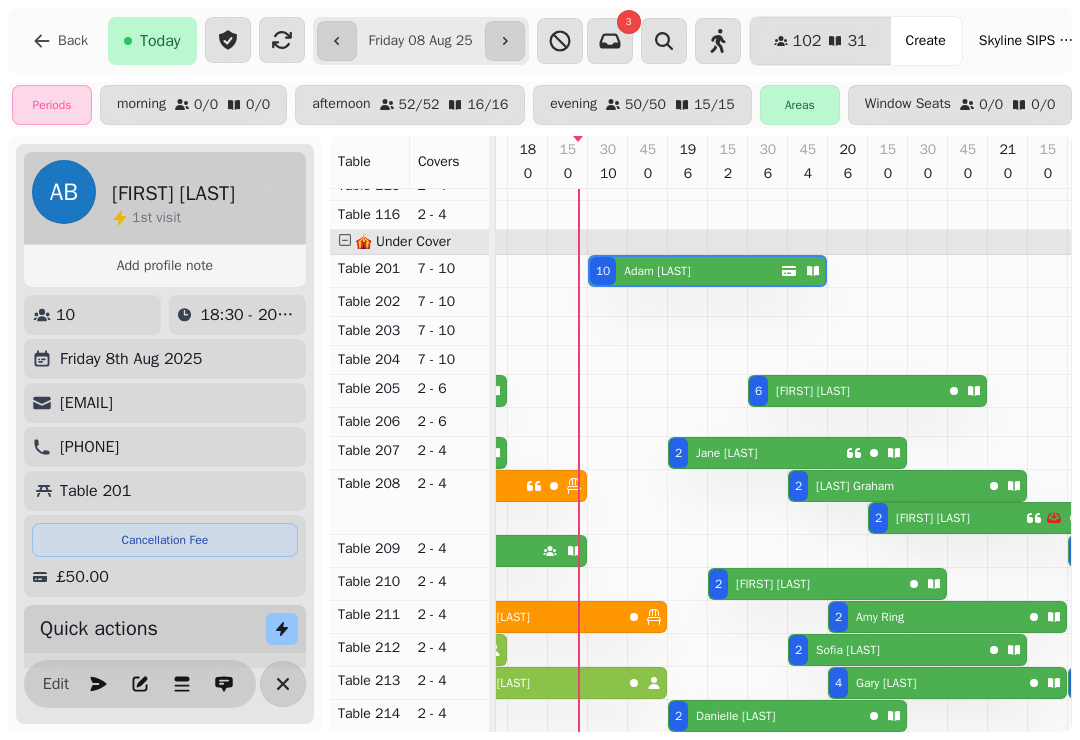select on "**********" 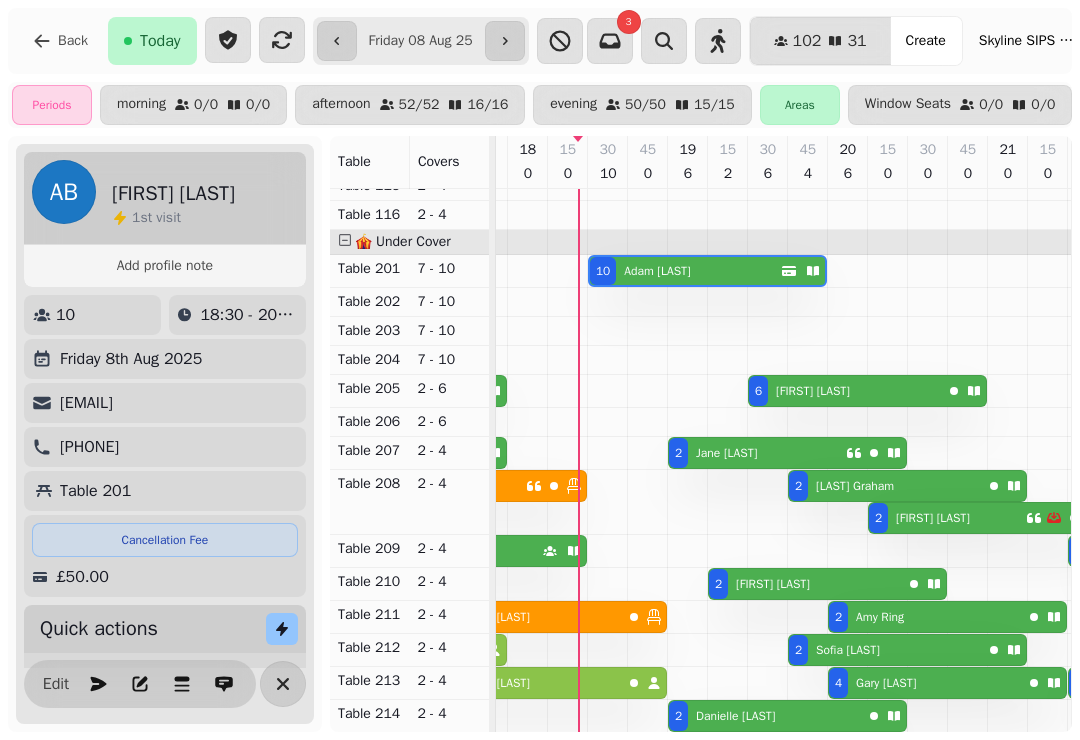 select on "**" 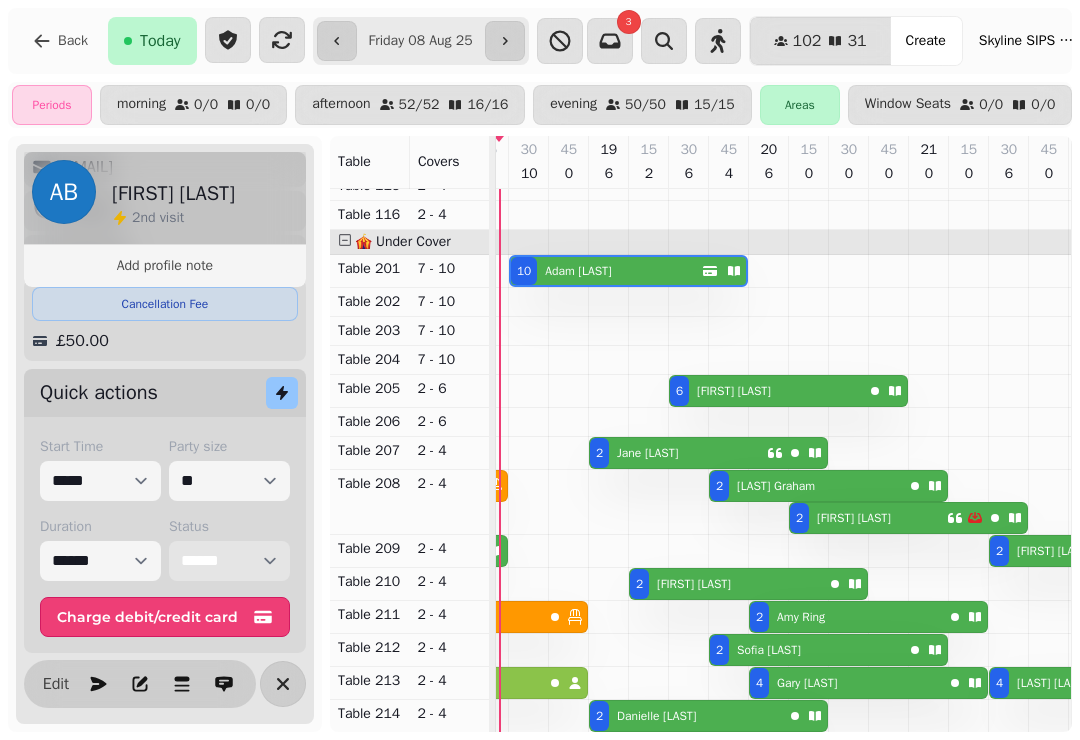 click on "**********" at bounding box center (229, 561) 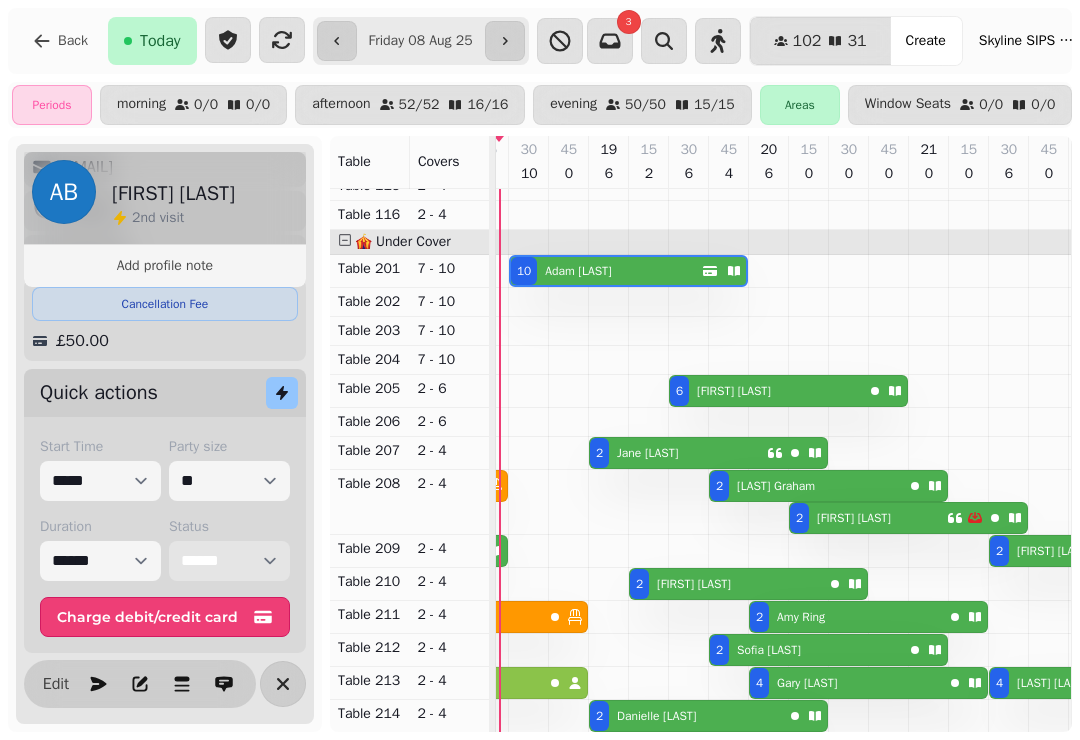 select on "*******" 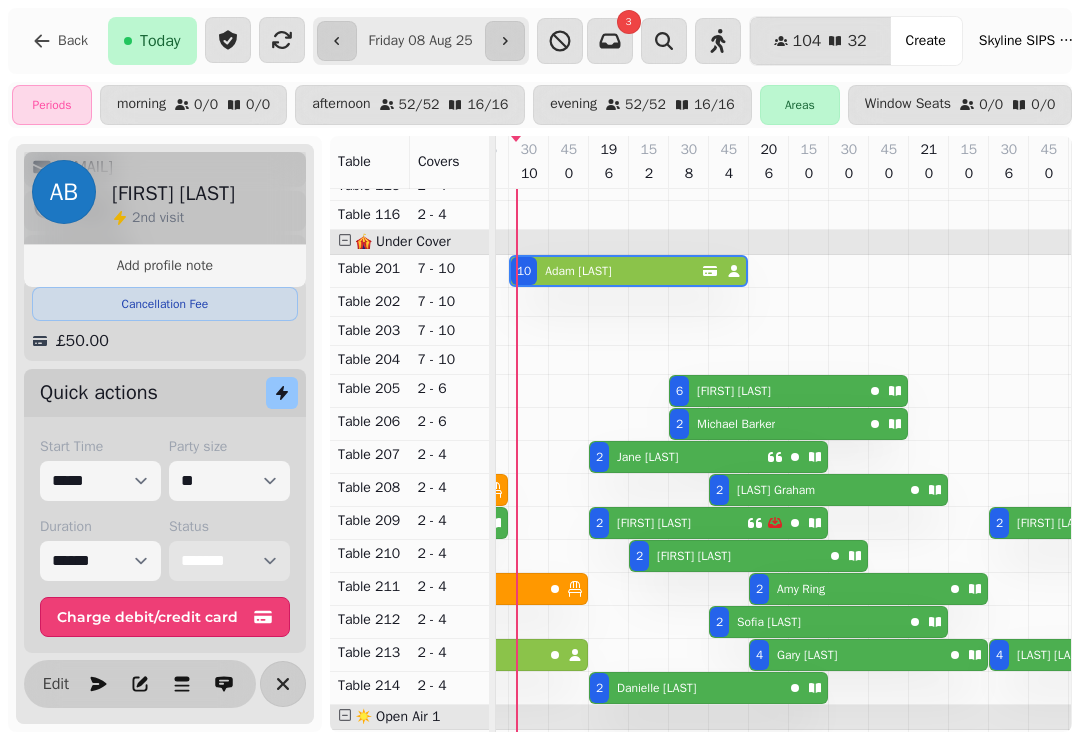 scroll, scrollTop: 489, scrollLeft: 1171, axis: both 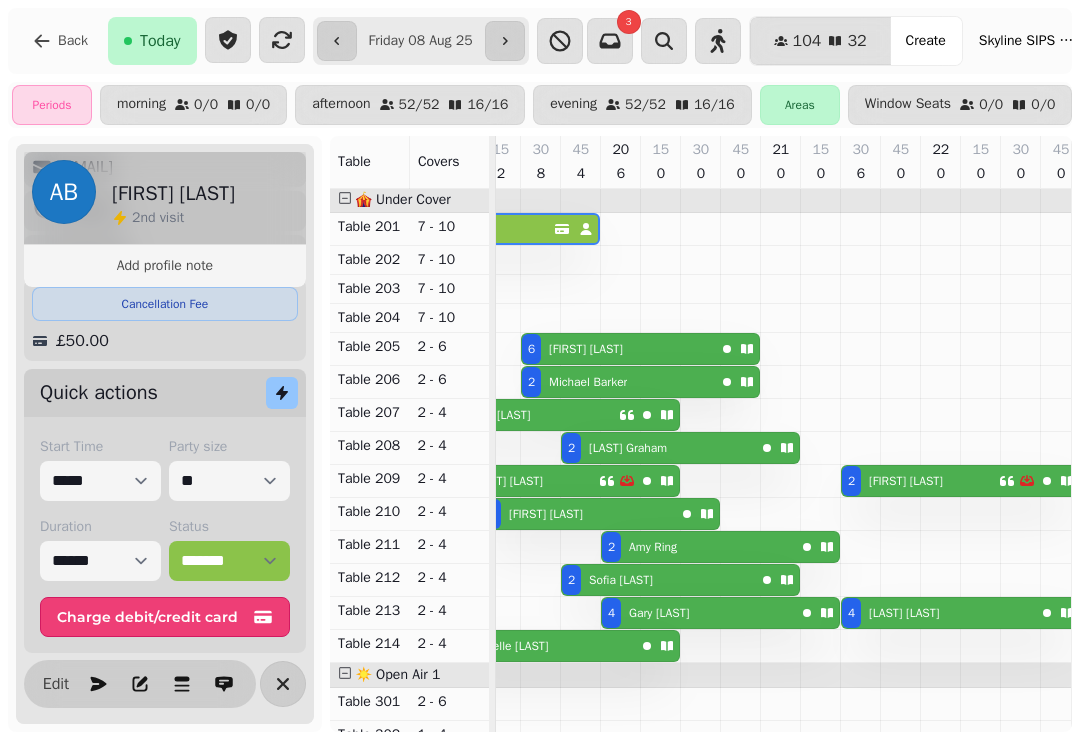 click on "[NUMBER] [FIRST]   [LAST]" at bounding box center (920, 481) 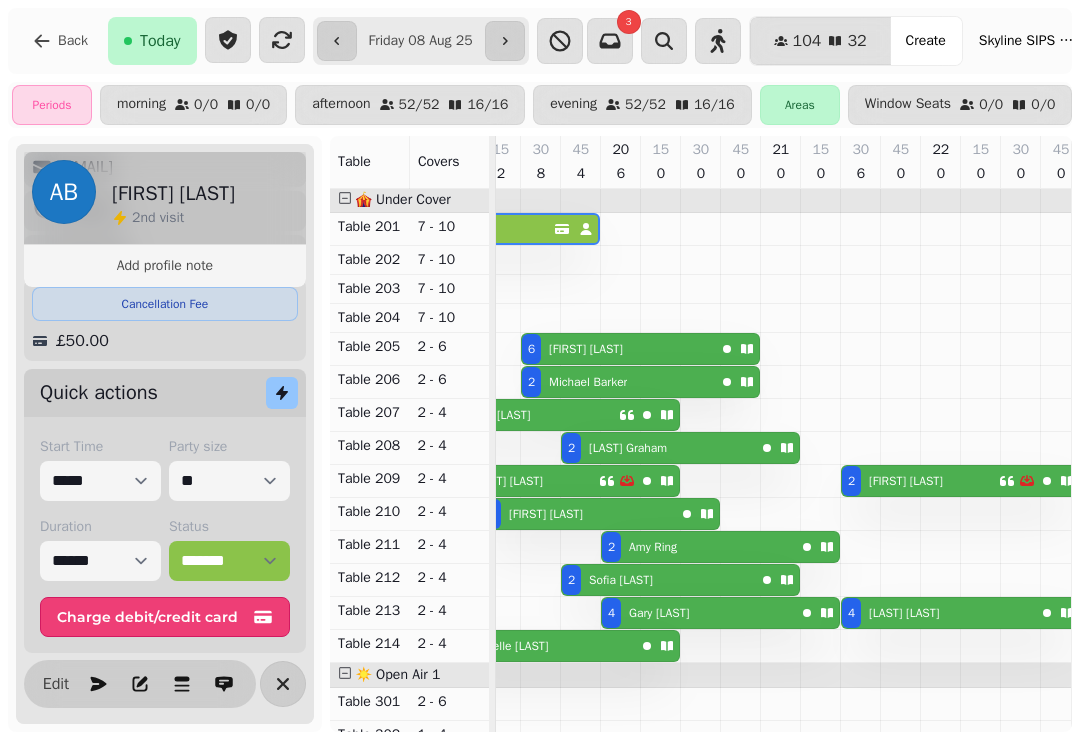 select on "**********" 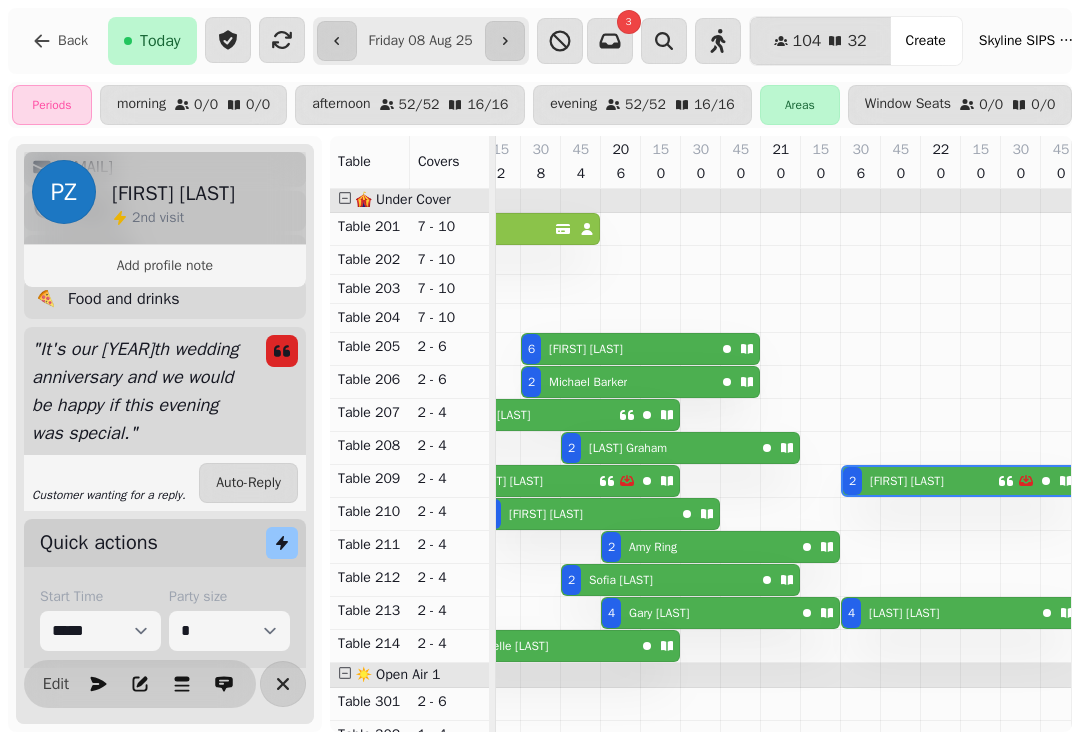 scroll, scrollTop: 0, scrollLeft: 1187, axis: horizontal 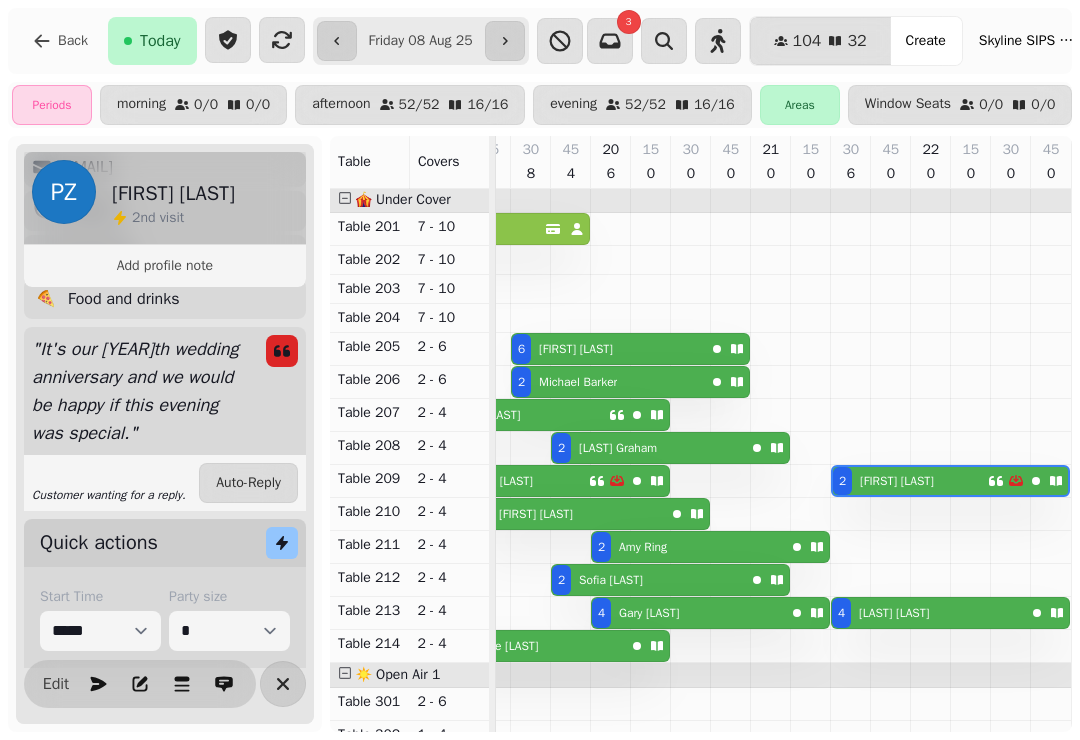 click 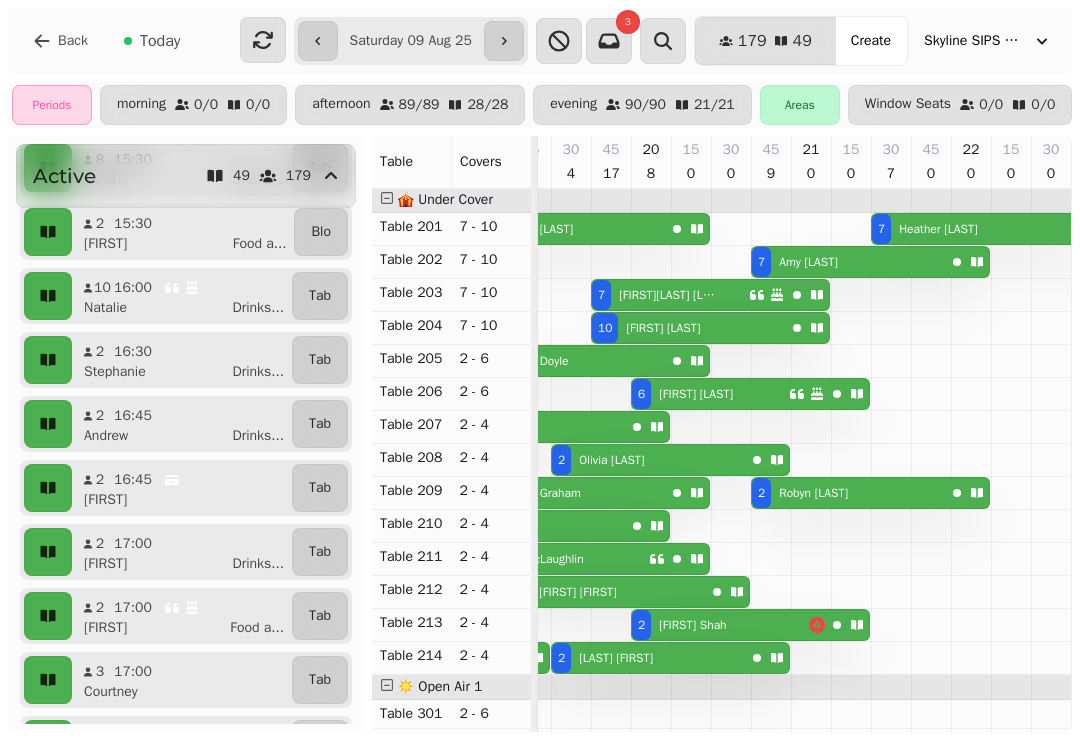 scroll, scrollTop: 0, scrollLeft: 479, axis: horizontal 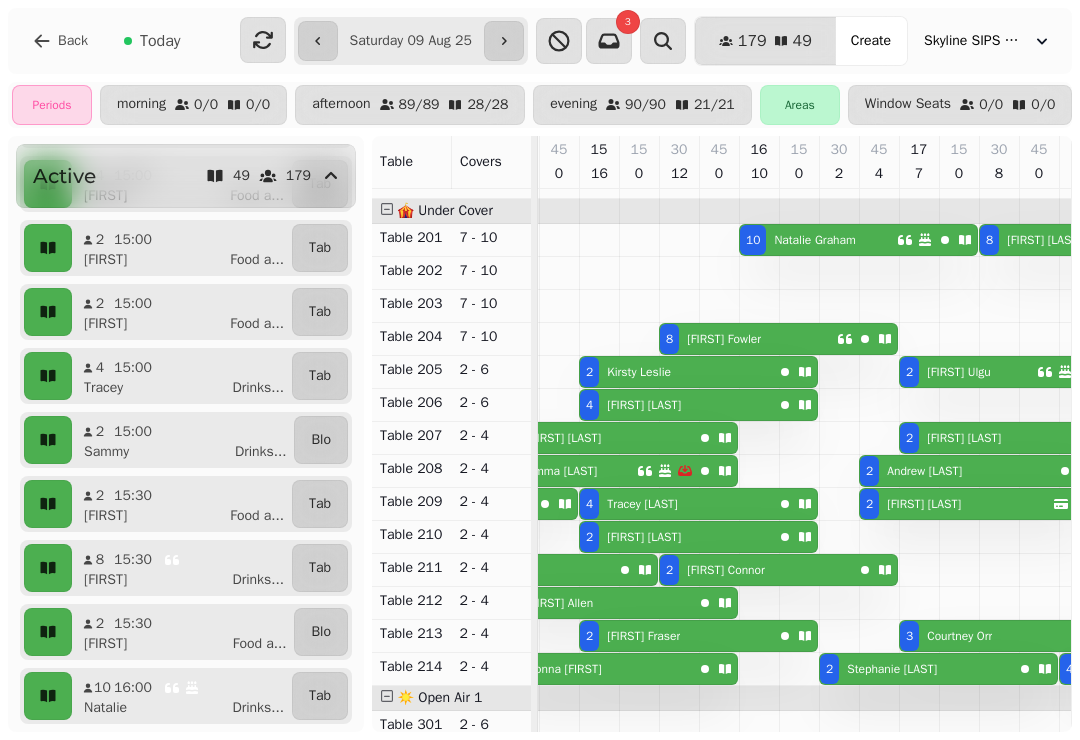click on "[NUMBER] [FIRST]   [LAST]" at bounding box center (818, 240) 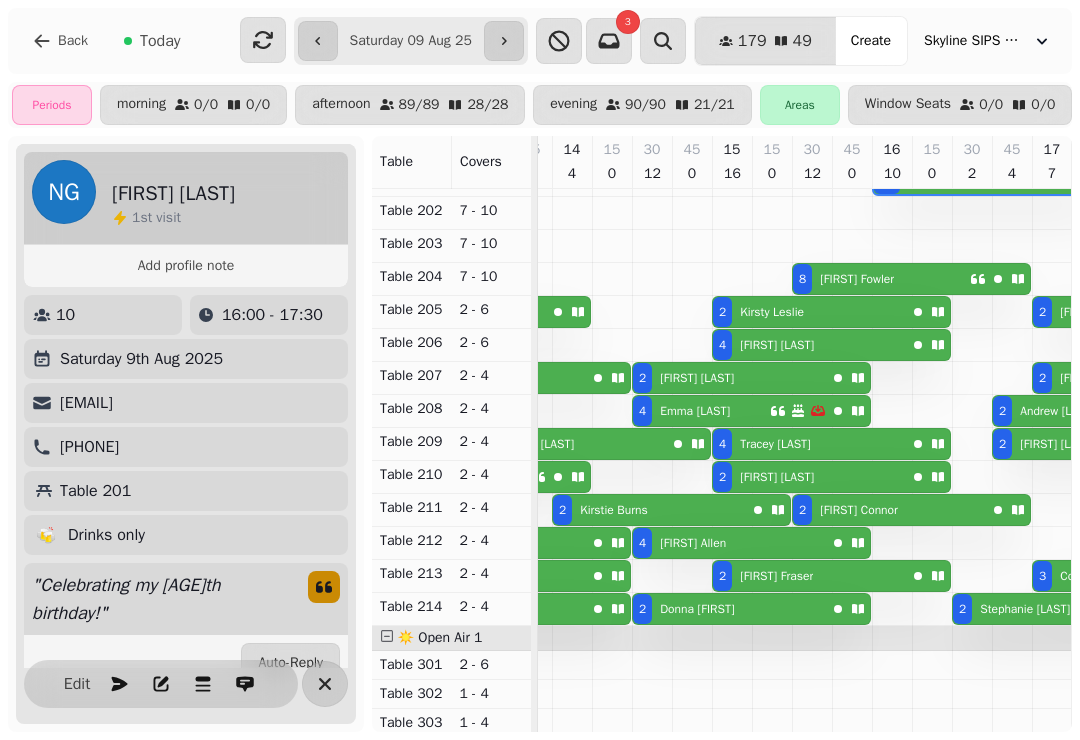 click at bounding box center [802, 411] 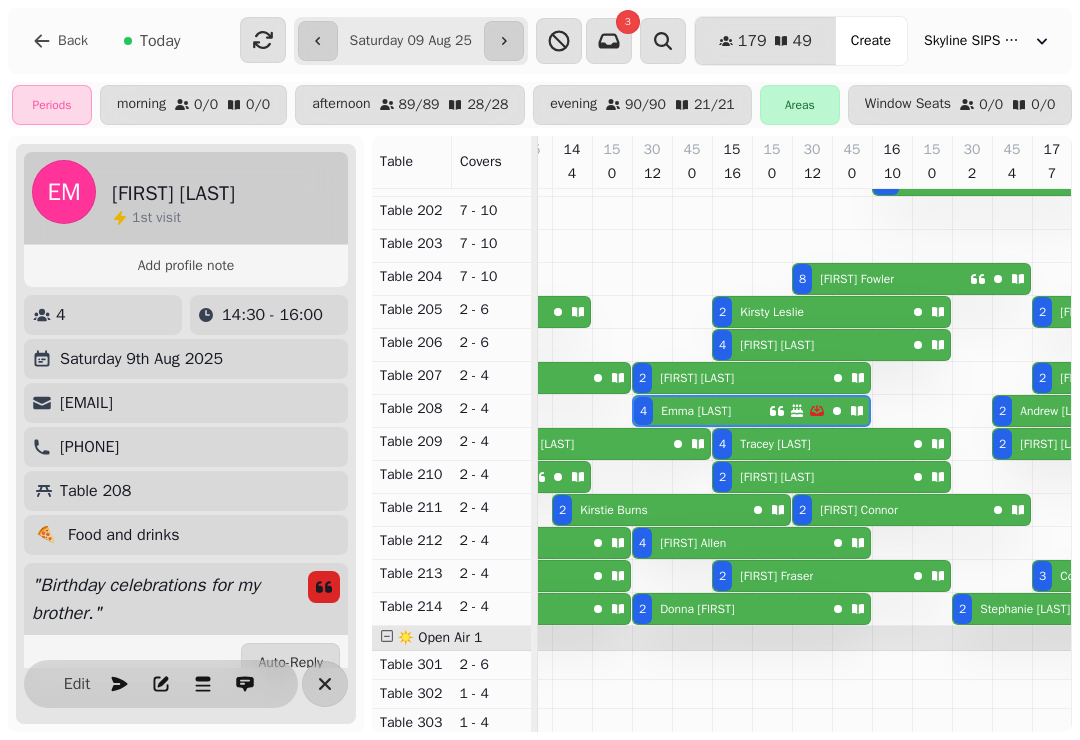 select on "**********" 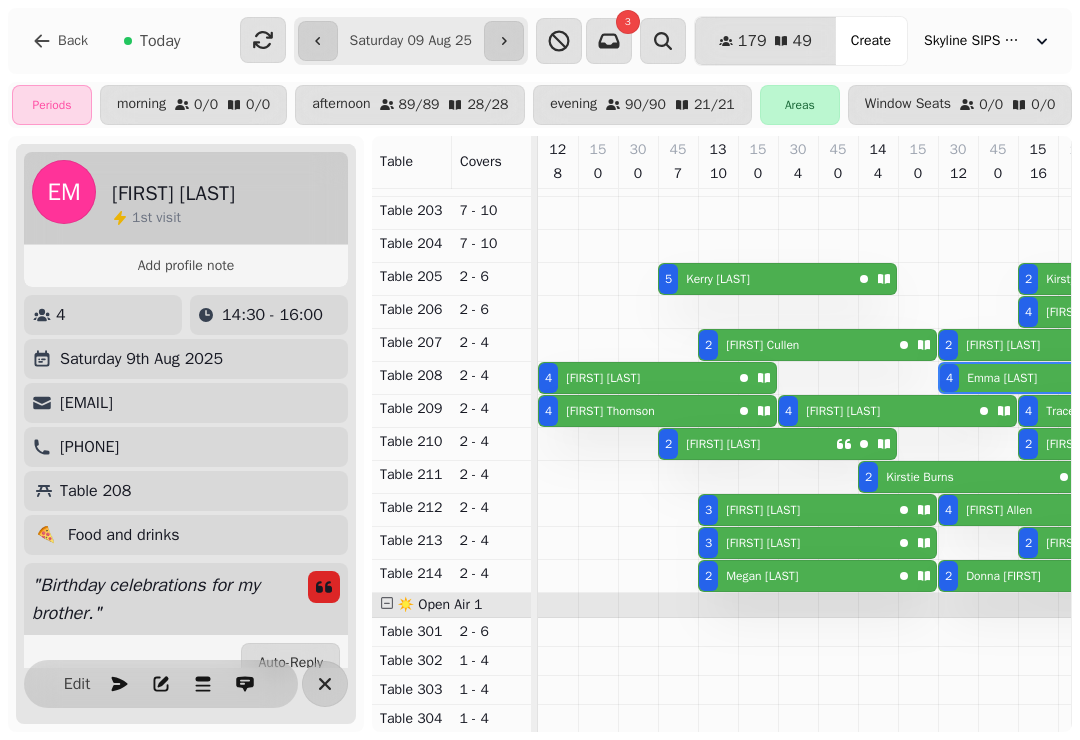 click 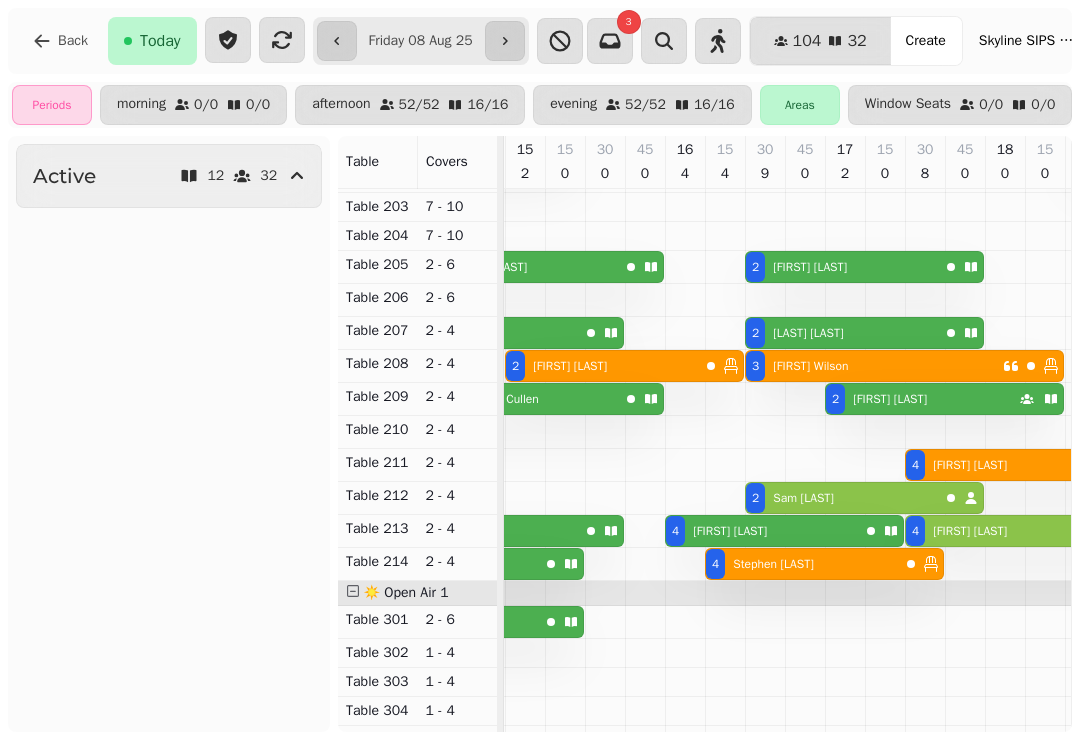 scroll, scrollTop: 573, scrollLeft: 410, axis: both 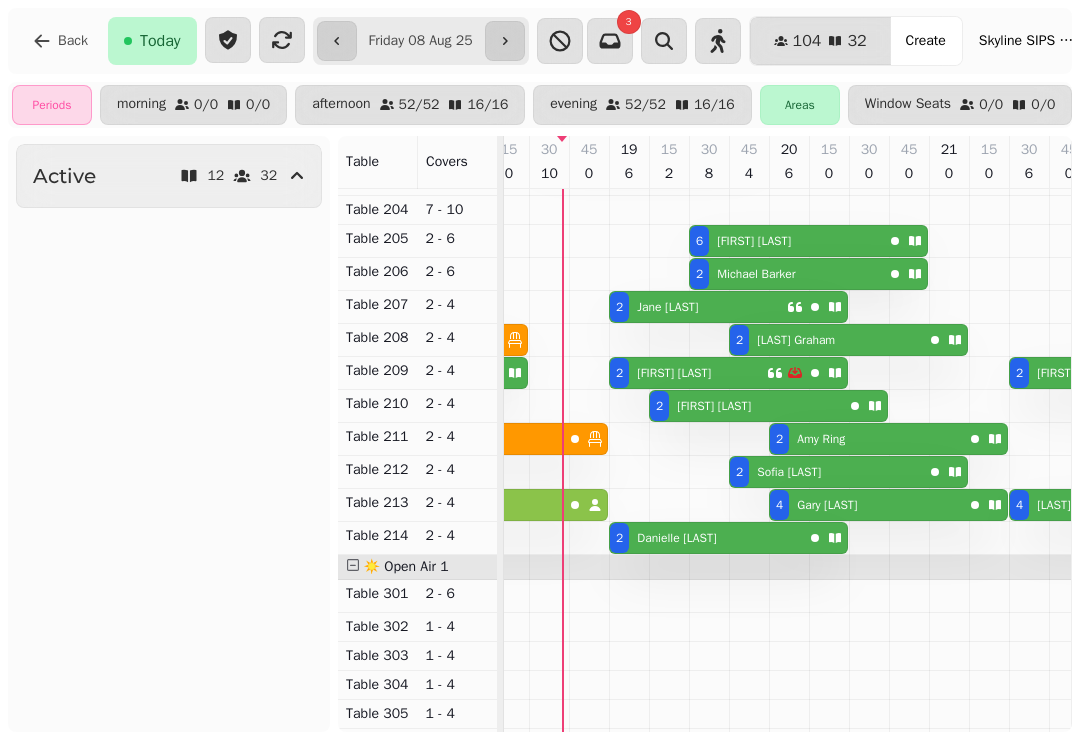 click on "[FIRST]   [LAST]" at bounding box center (674, 373) 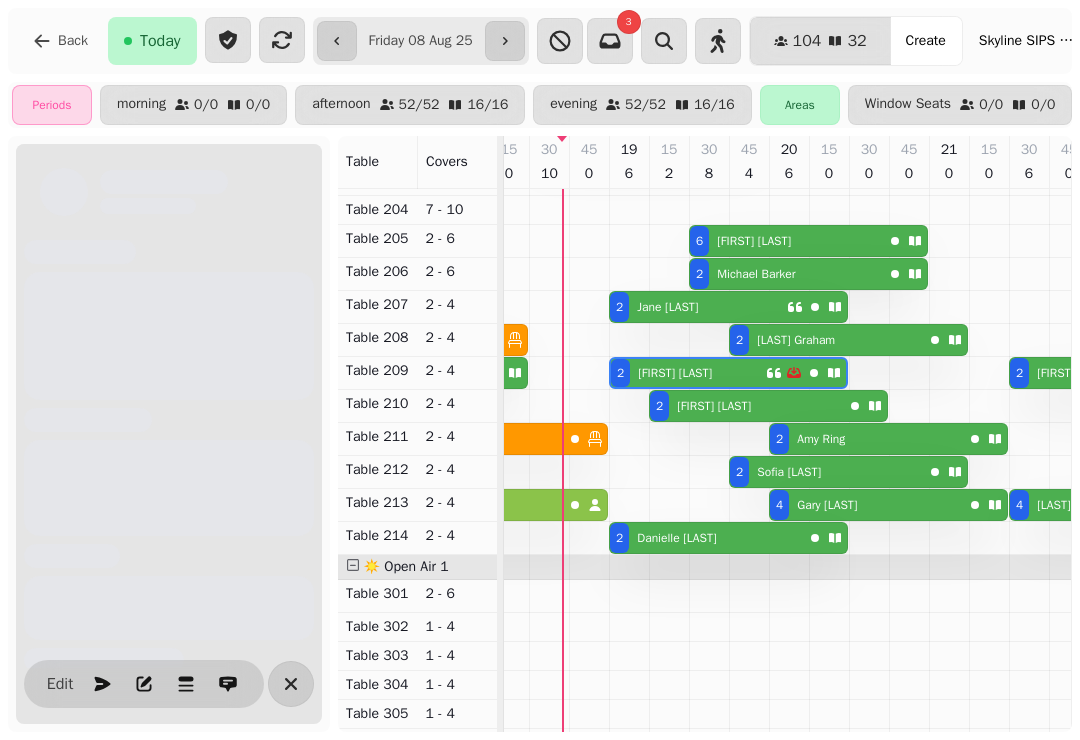 scroll, scrollTop: 0, scrollLeft: 1107, axis: horizontal 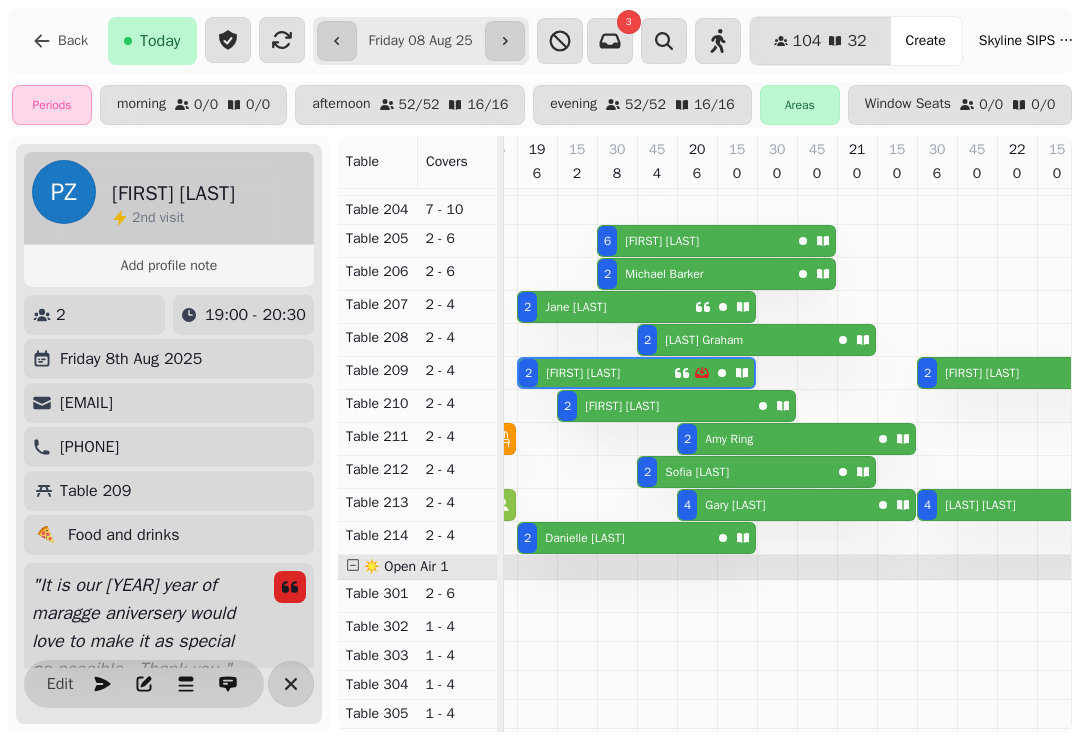 click 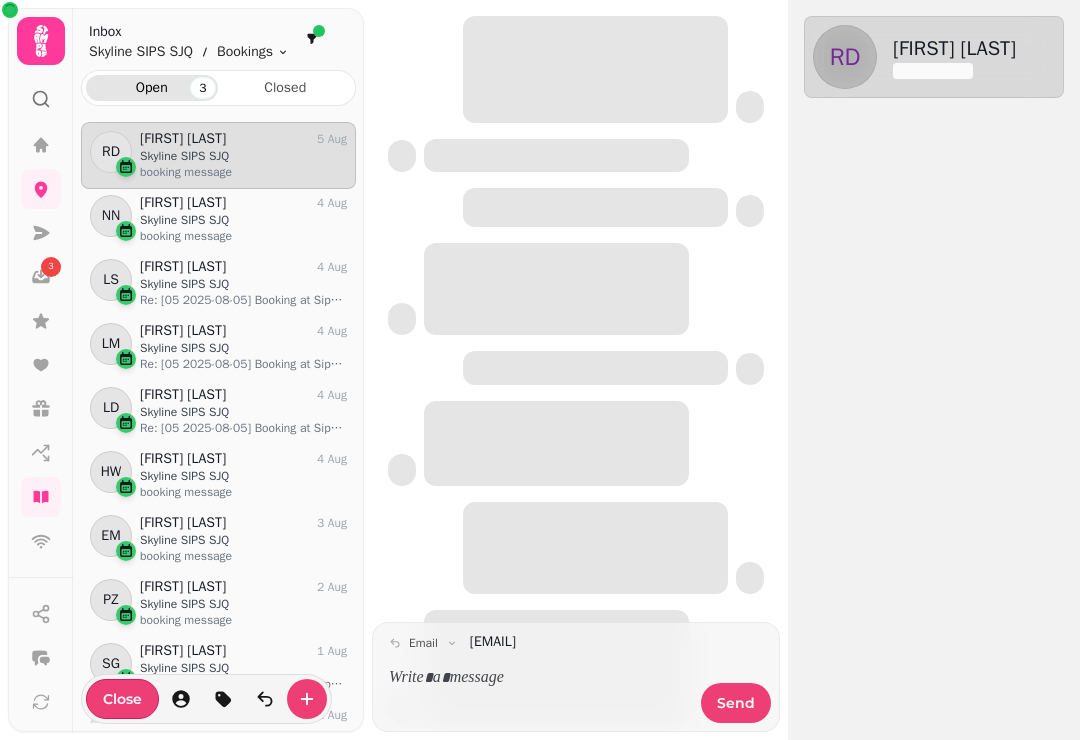 scroll, scrollTop: 1, scrollLeft: 1, axis: both 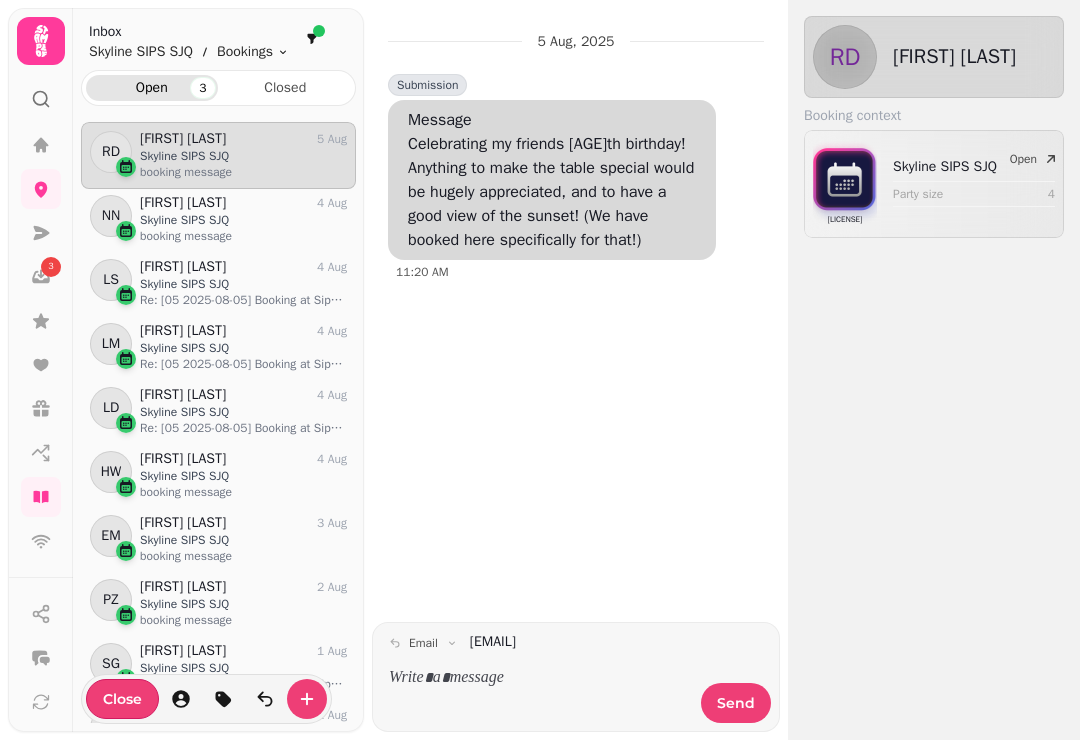 click on "Skyline SIPS SJQ" at bounding box center (243, 220) 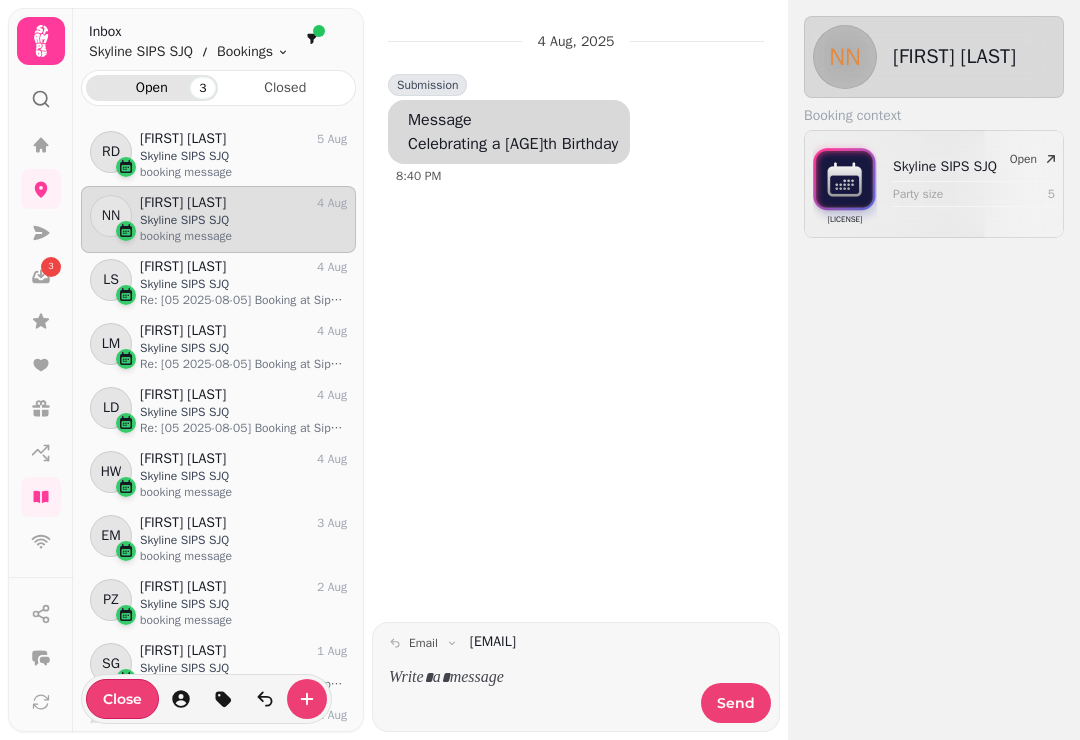 click on "Skyline SIPS SJQ" at bounding box center (243, 284) 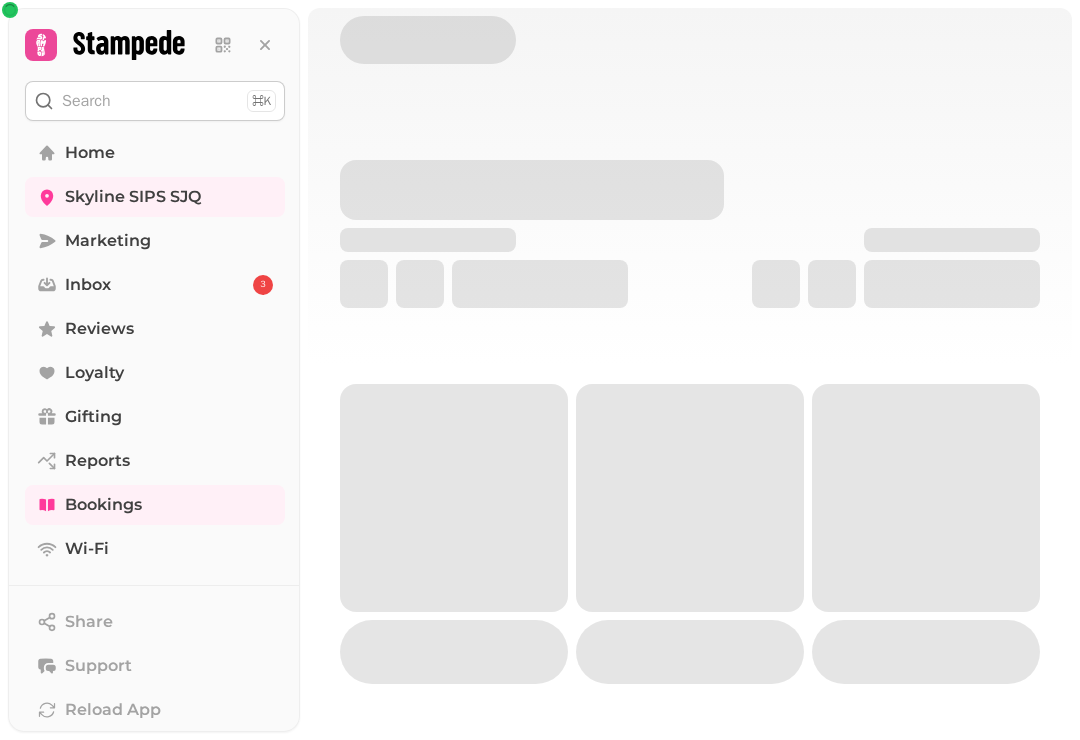 scroll, scrollTop: 0, scrollLeft: 0, axis: both 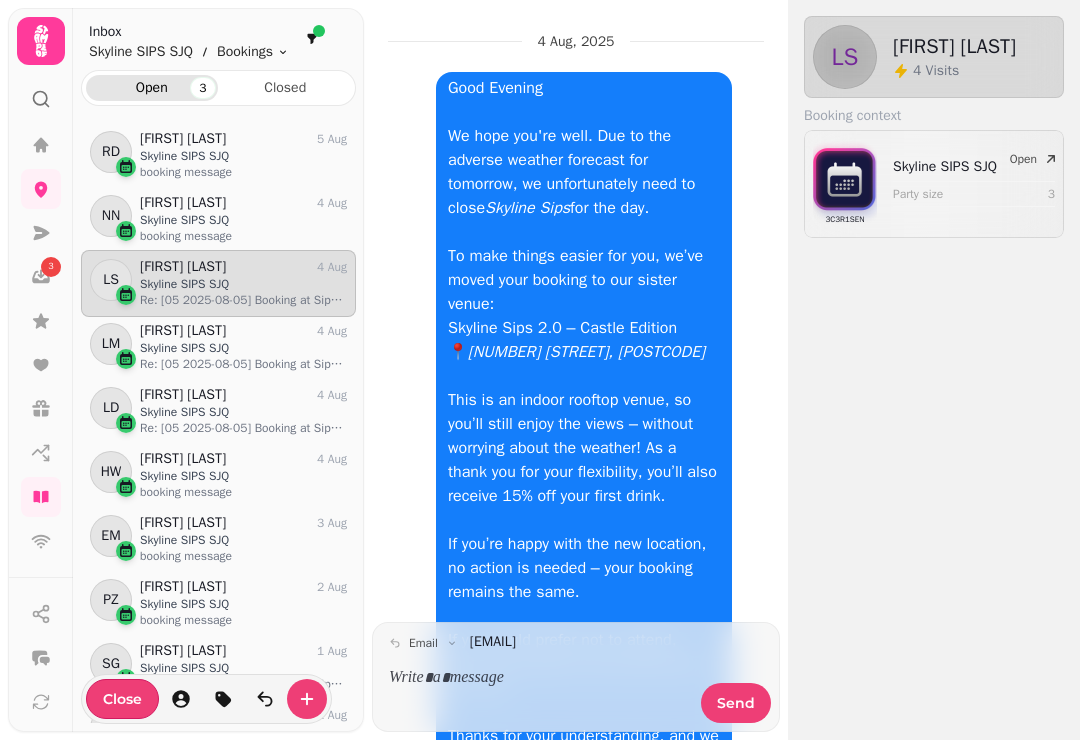click on "Skyline SIPS SJQ" at bounding box center [243, 348] 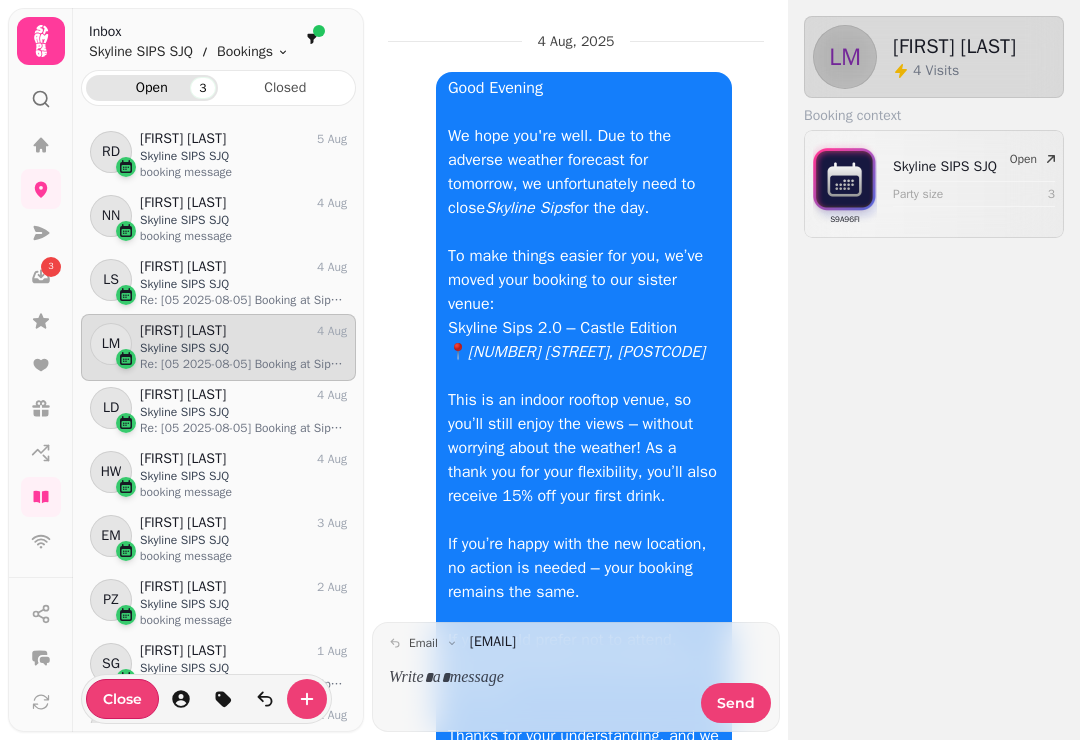 click on "Skyline SIPS SJQ" at bounding box center (243, 412) 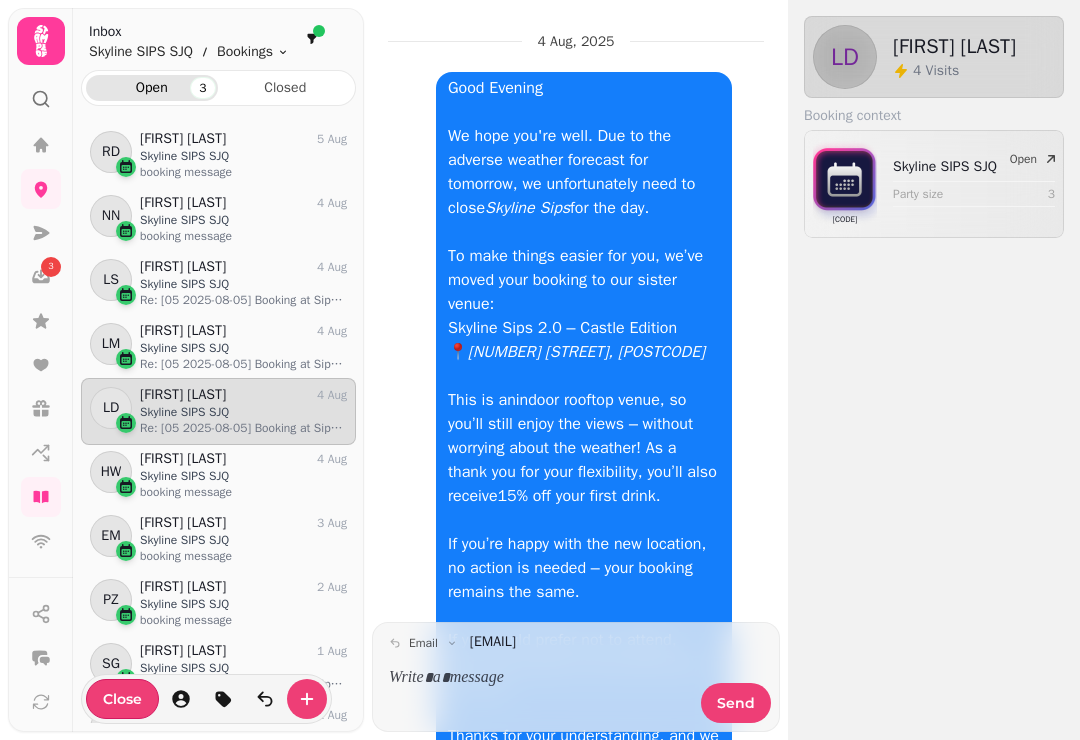 click on "Skyline SIPS SJQ" at bounding box center (243, 476) 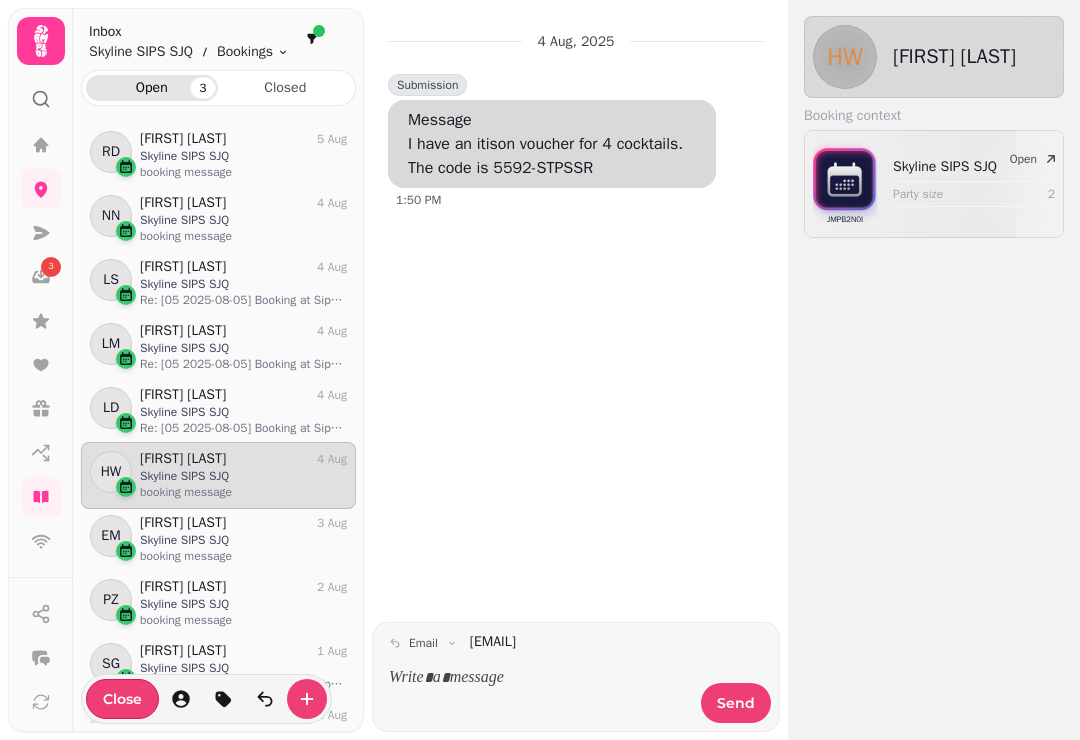 click on "Skyline SIPS SJQ" at bounding box center [243, 540] 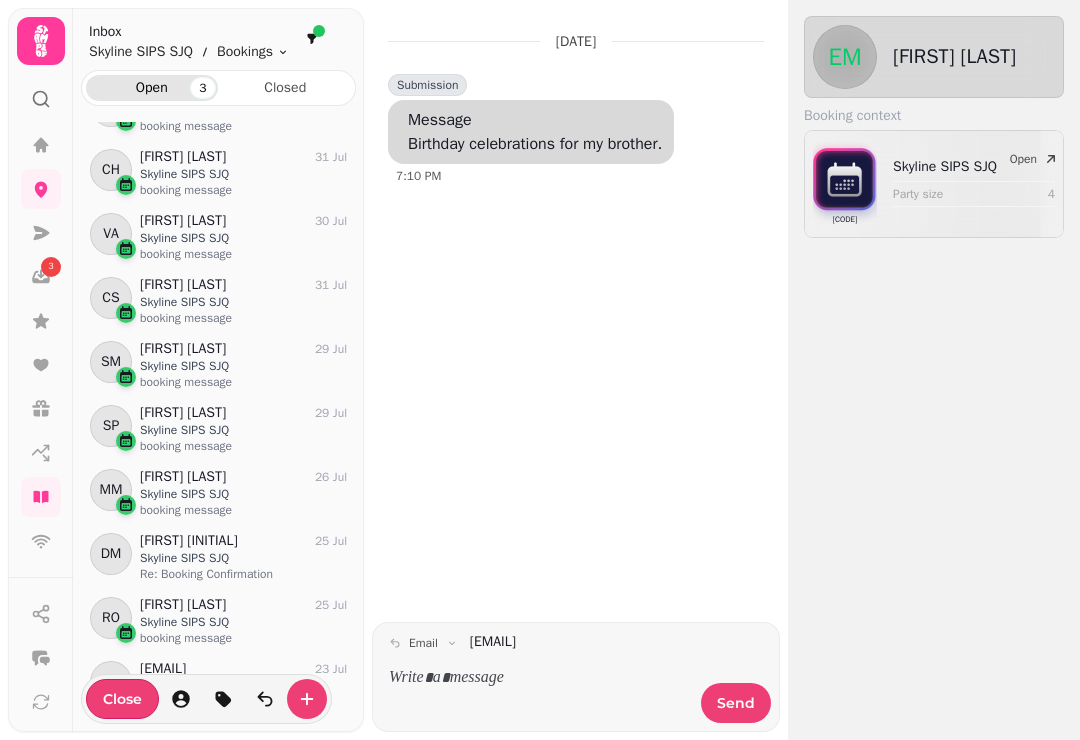 scroll, scrollTop: 684, scrollLeft: 0, axis: vertical 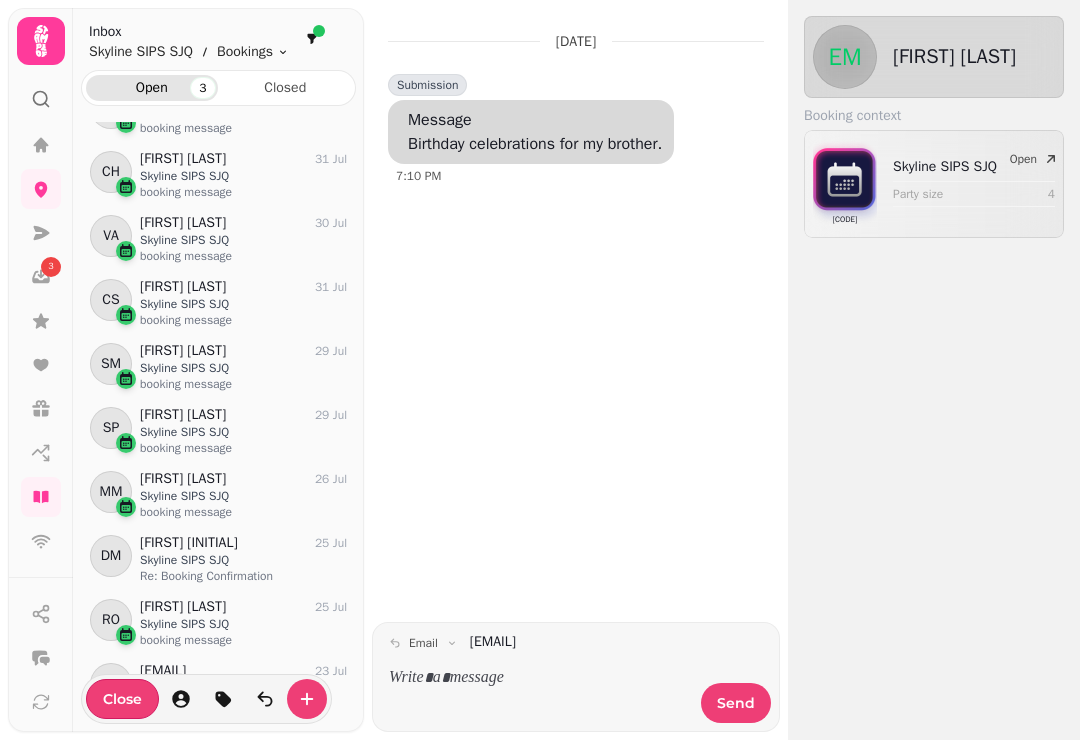 click on "Re: Booking Confirmation" at bounding box center (243, 576) 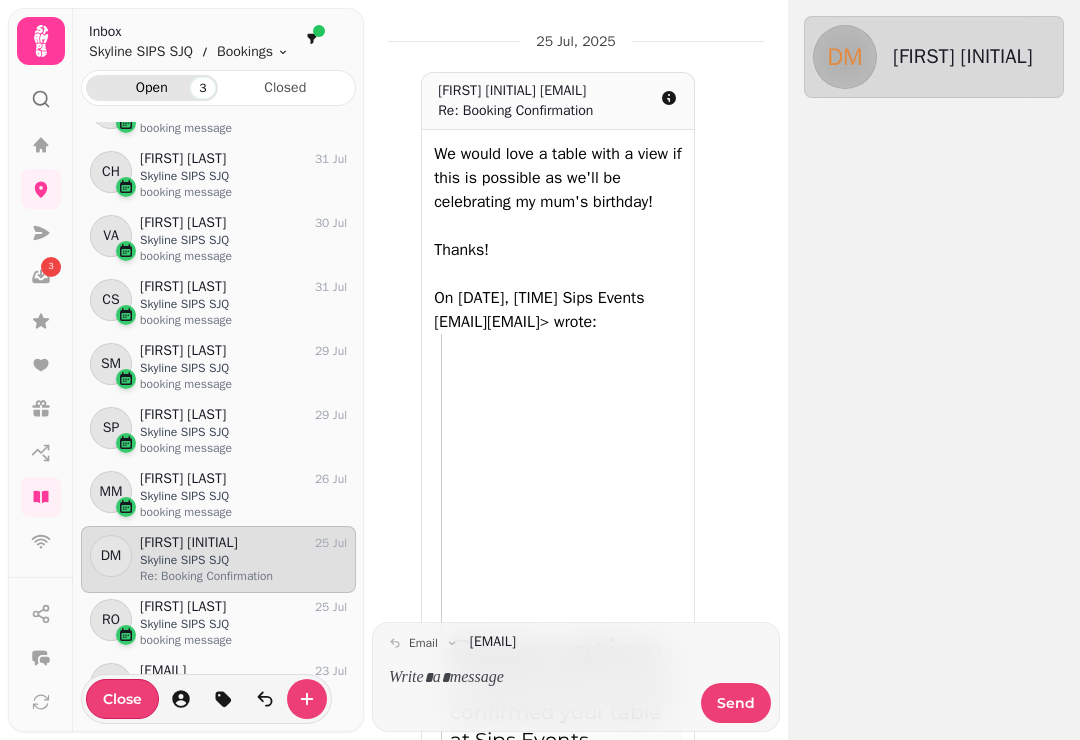 click on "[FIRST] [LAST]" at bounding box center (183, 479) 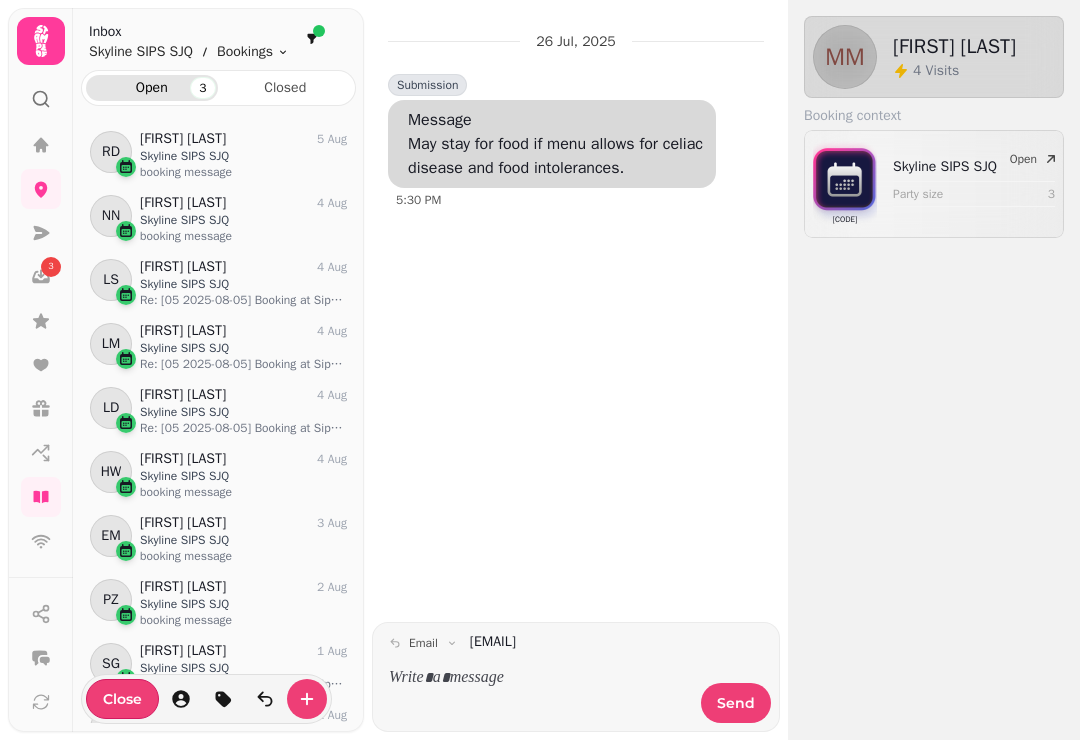 scroll, scrollTop: 0, scrollLeft: 0, axis: both 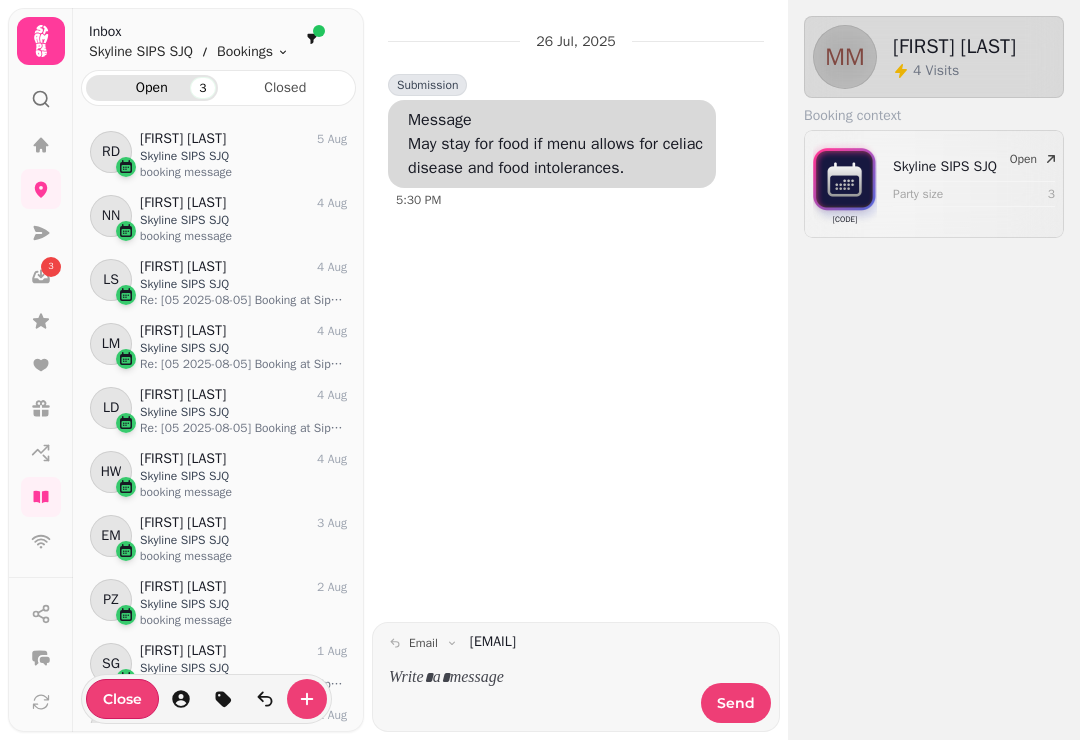 click 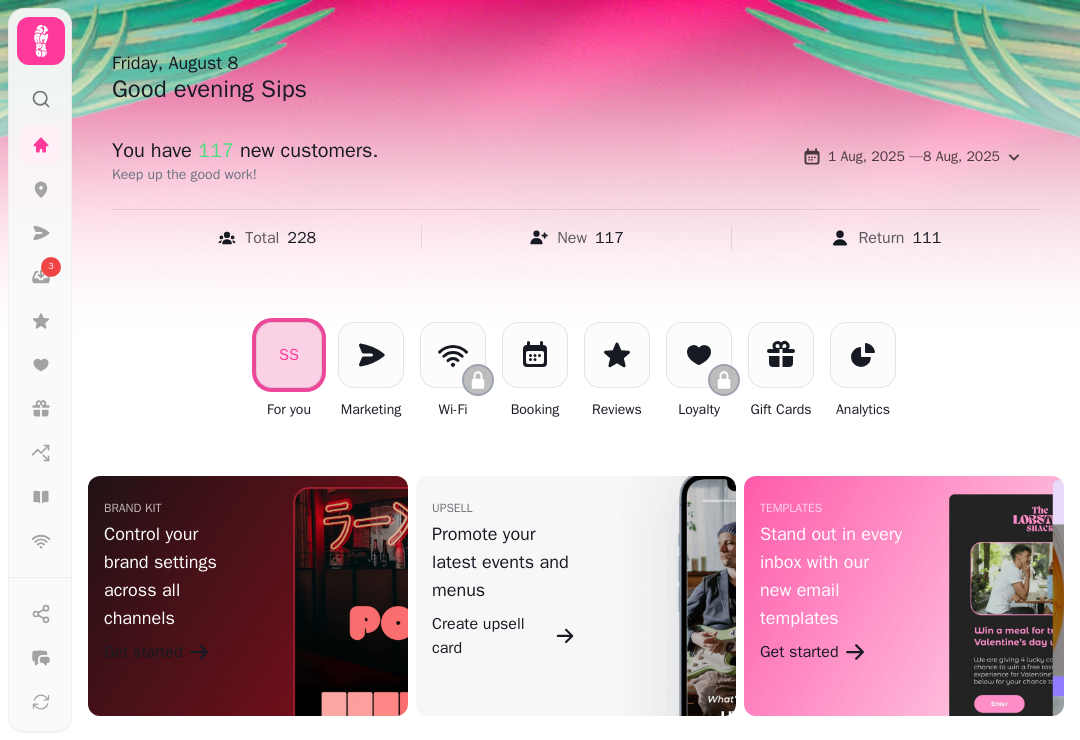 scroll, scrollTop: 87, scrollLeft: 0, axis: vertical 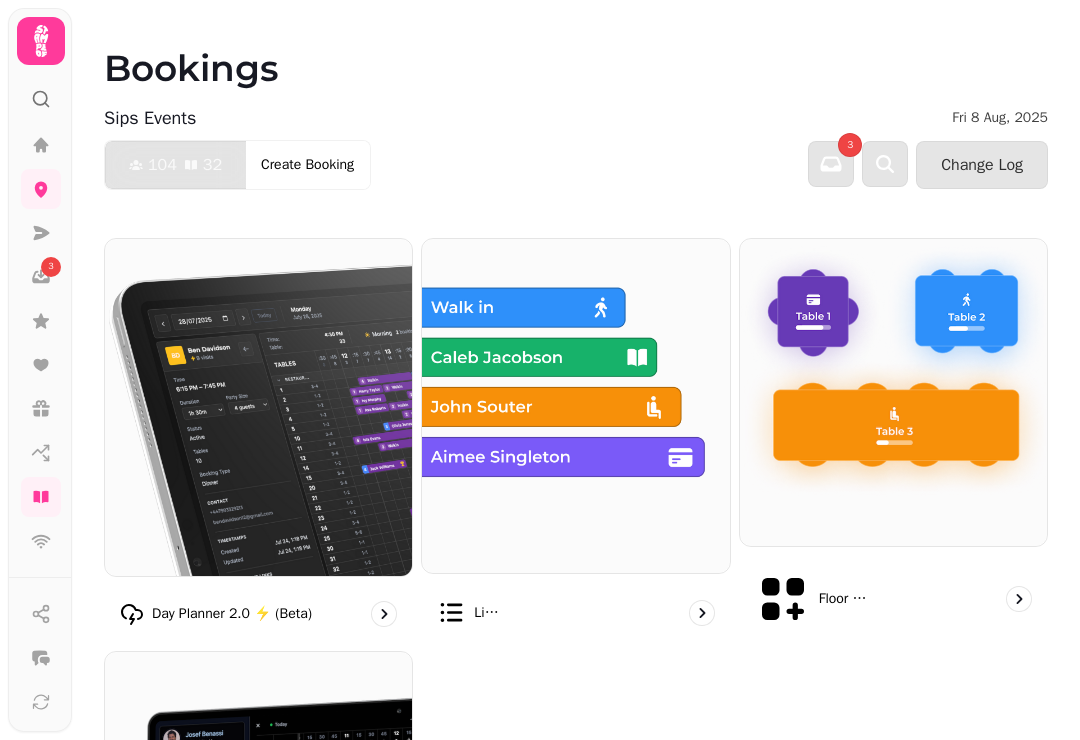 click at bounding box center [575, 406] 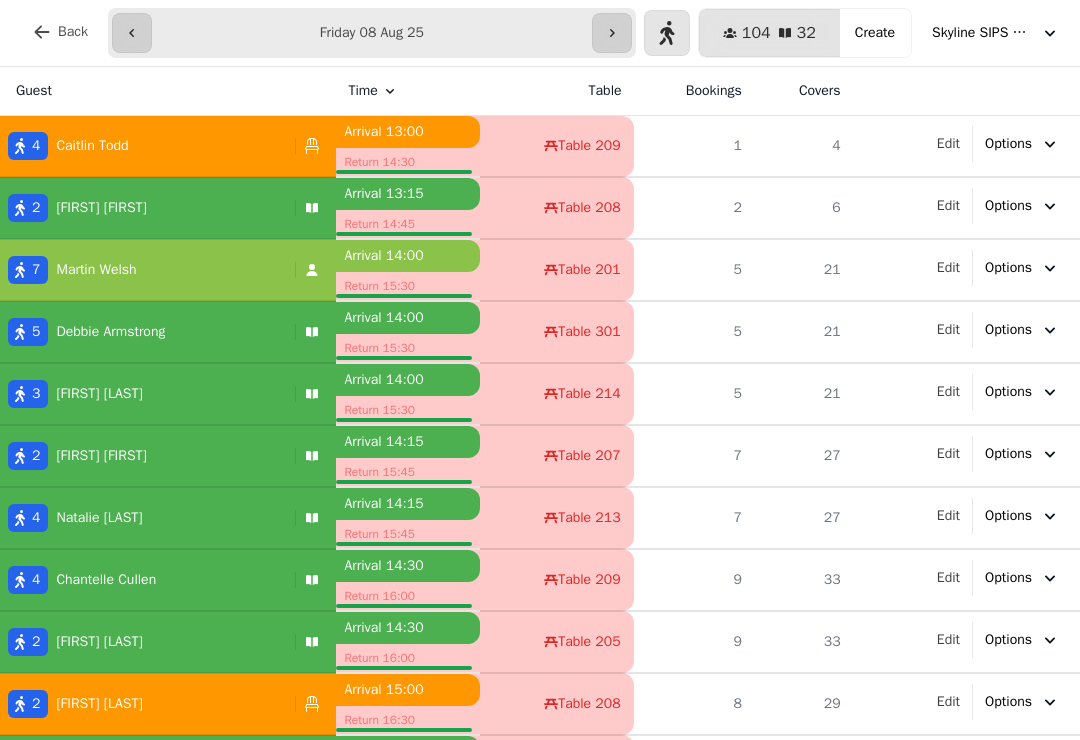 click on "Back" at bounding box center [73, 32] 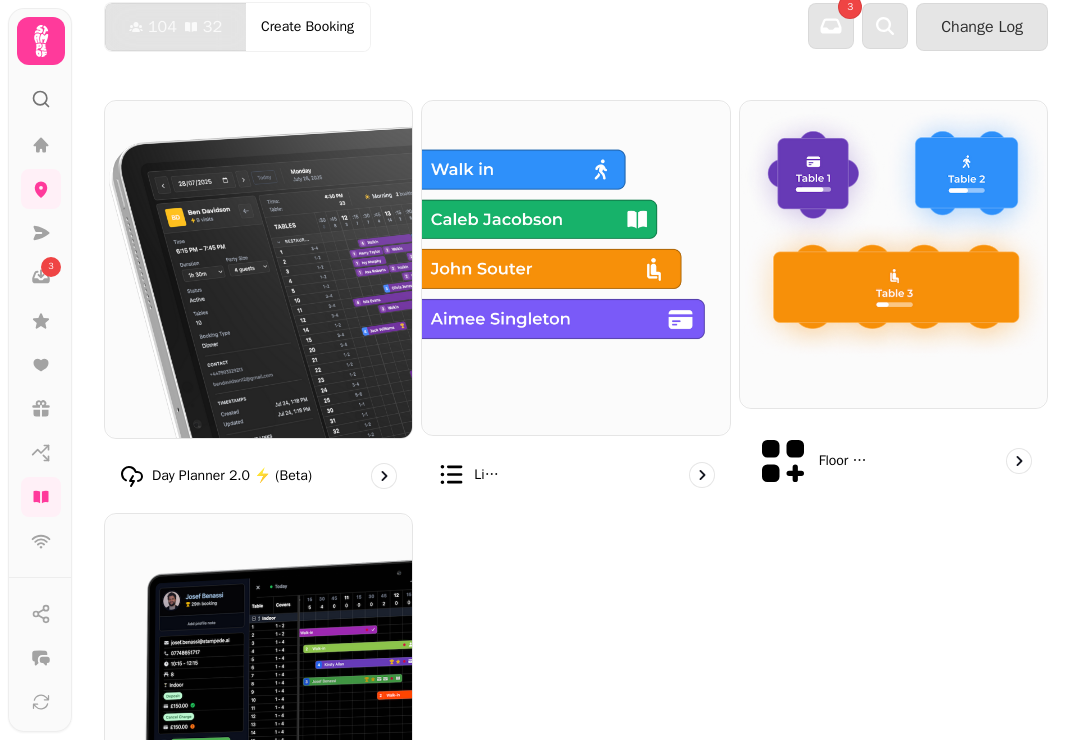 scroll, scrollTop: 137, scrollLeft: 0, axis: vertical 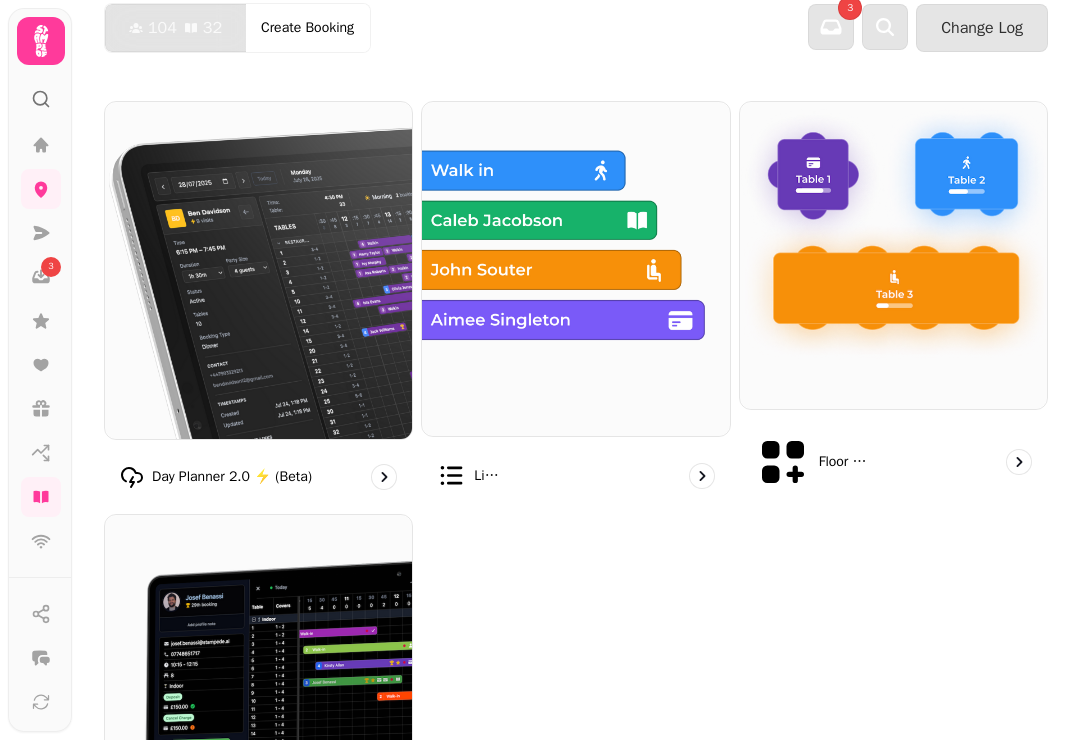 click at bounding box center (893, 255) 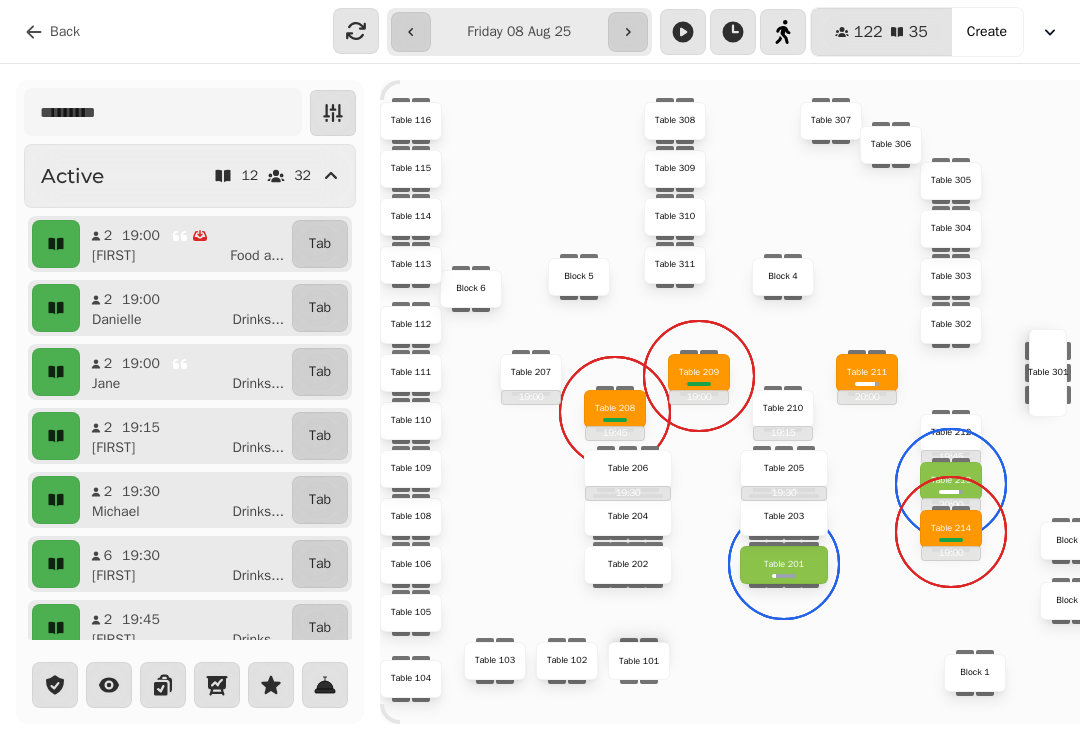 click 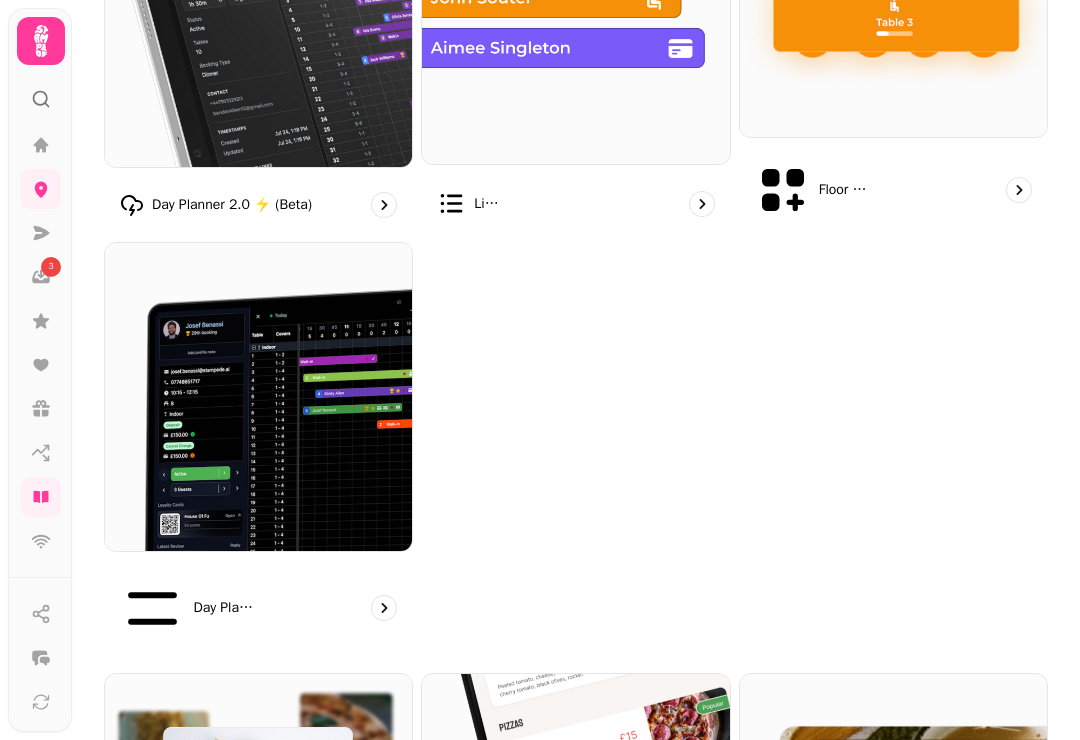 scroll, scrollTop: 431, scrollLeft: 0, axis: vertical 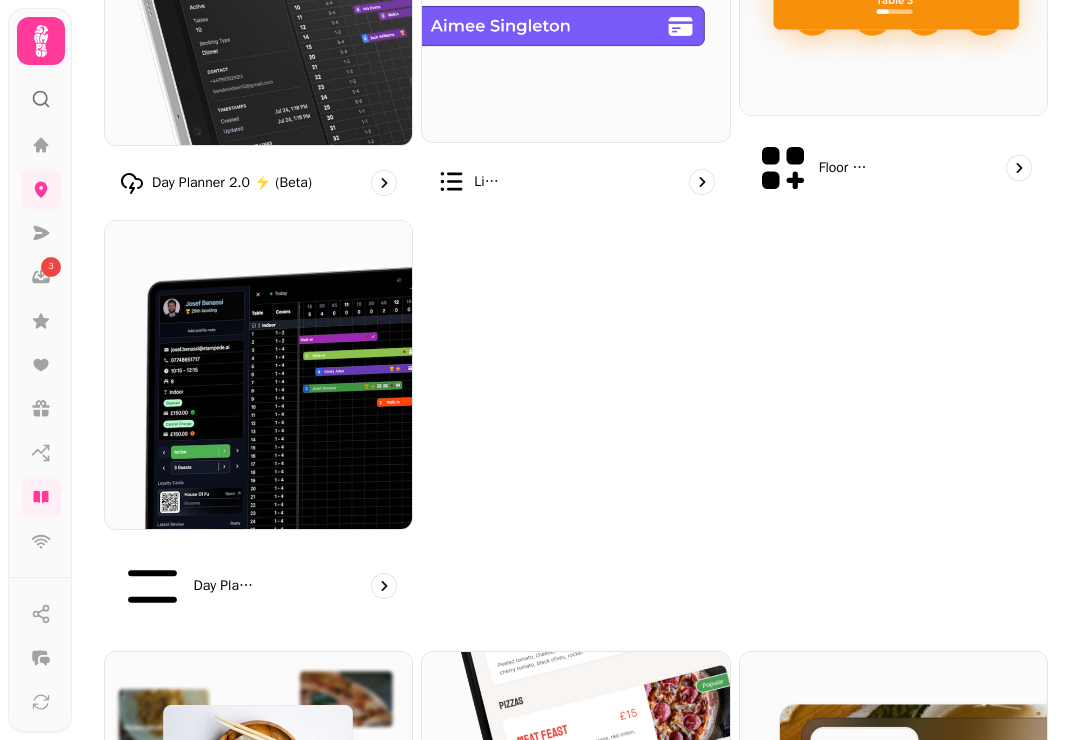 click at bounding box center [258, 374] 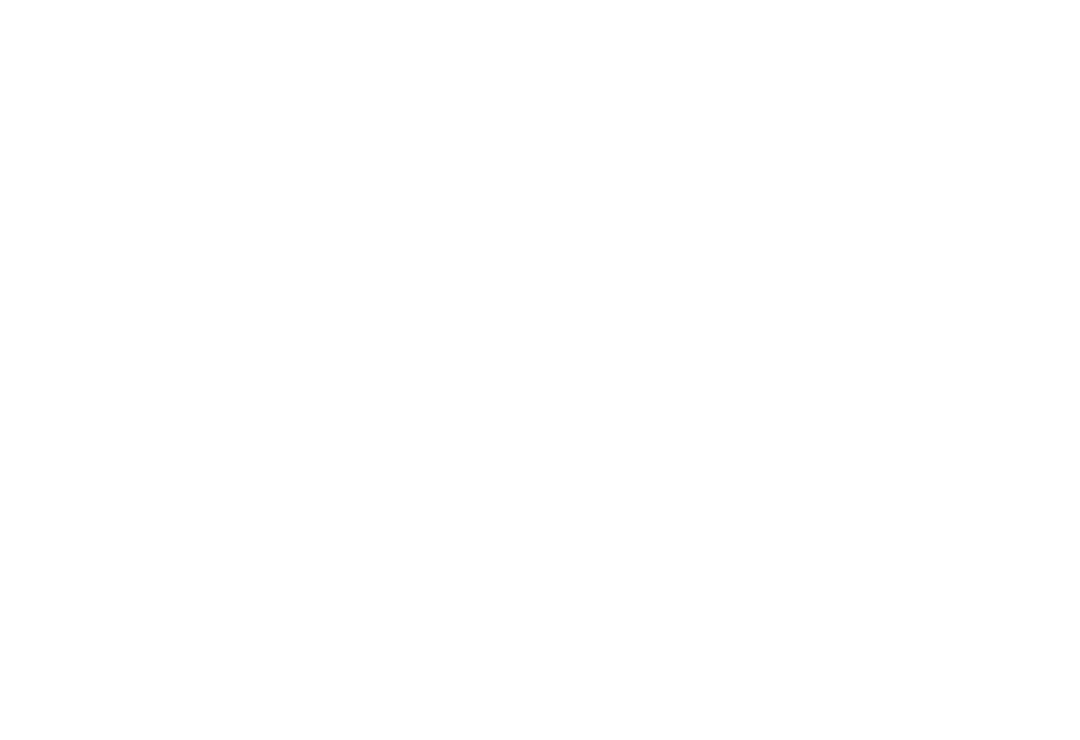 scroll, scrollTop: 0, scrollLeft: 0, axis: both 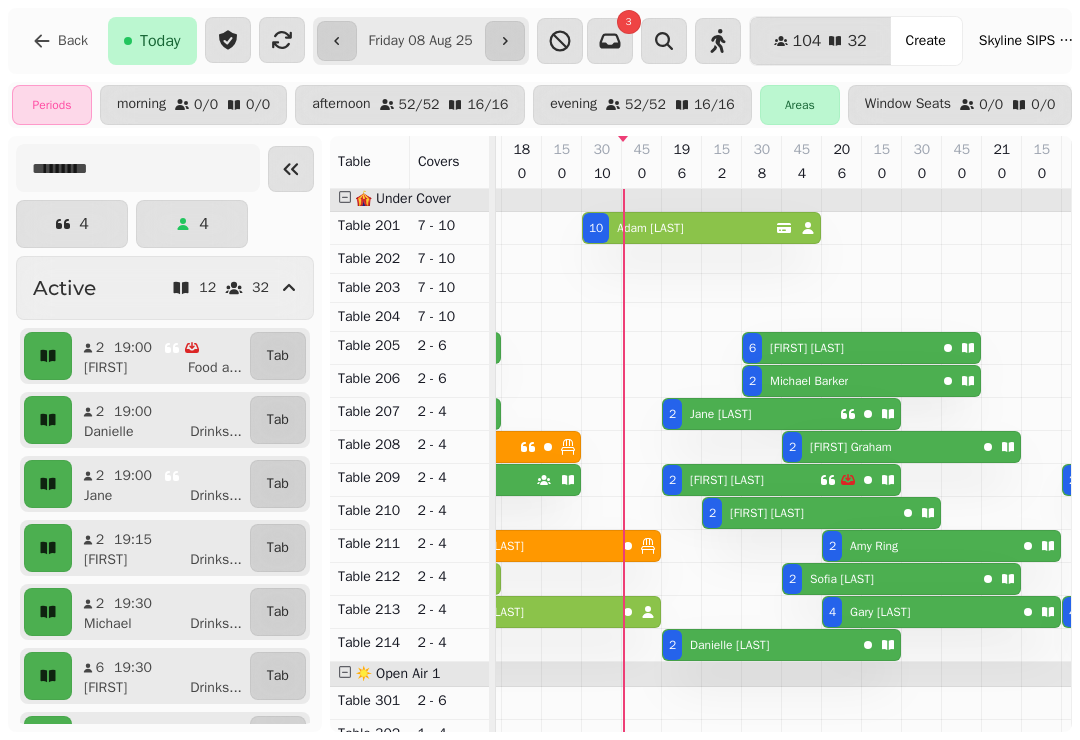 click on "[FIRST]   [LAST]" at bounding box center (723, 480) 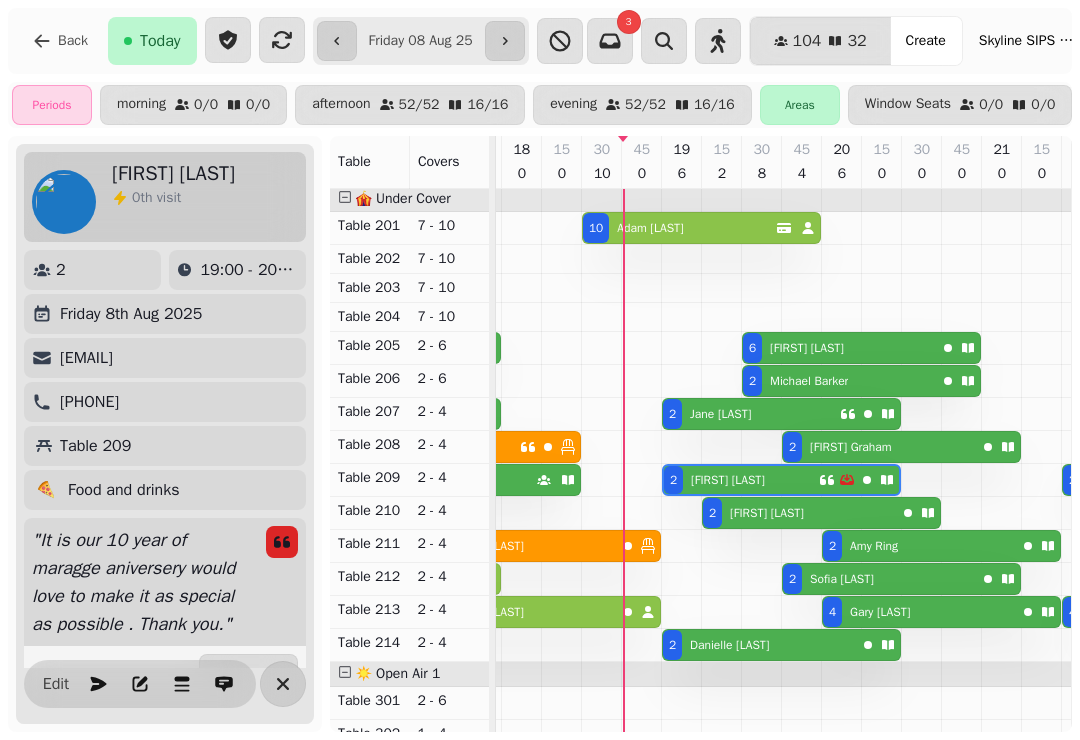 scroll, scrollTop: 0, scrollLeft: 1107, axis: horizontal 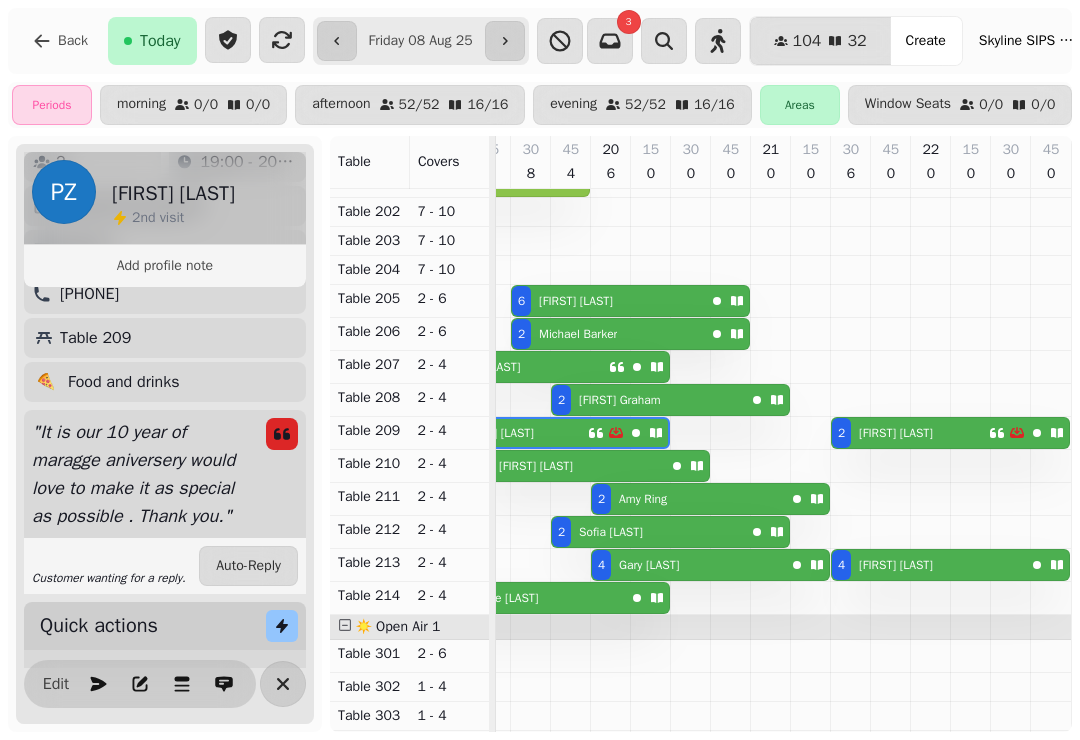 click on "[FIRST]   [LAST]" at bounding box center [896, 433] 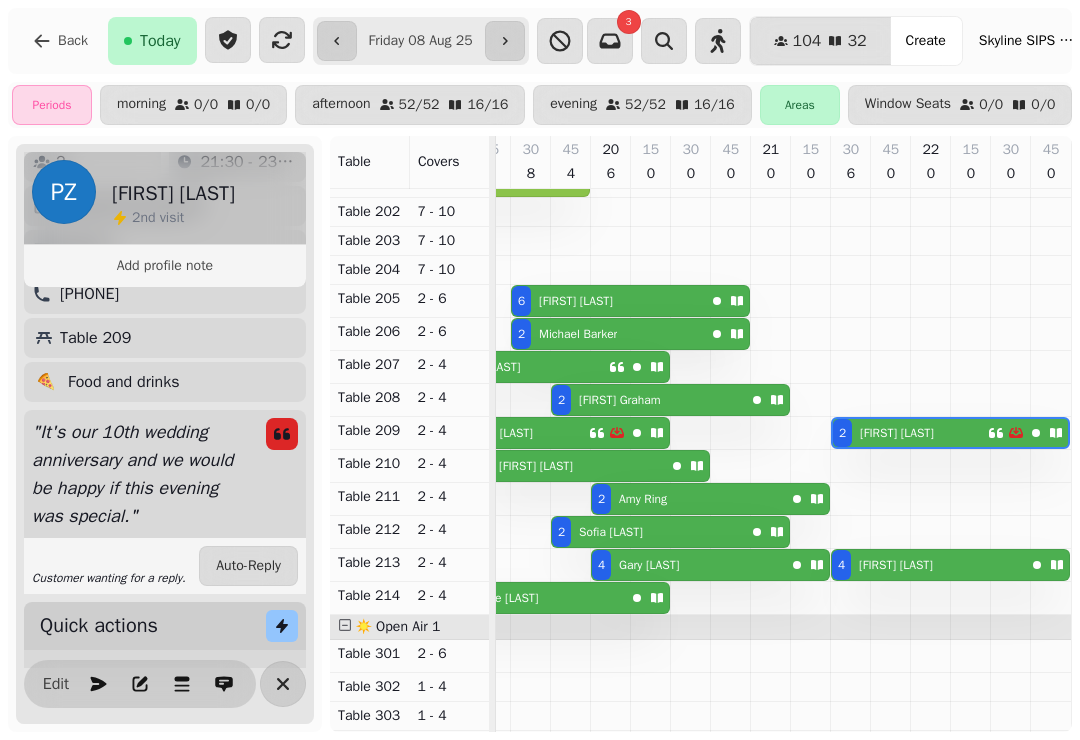 scroll, scrollTop: 512, scrollLeft: 1163, axis: both 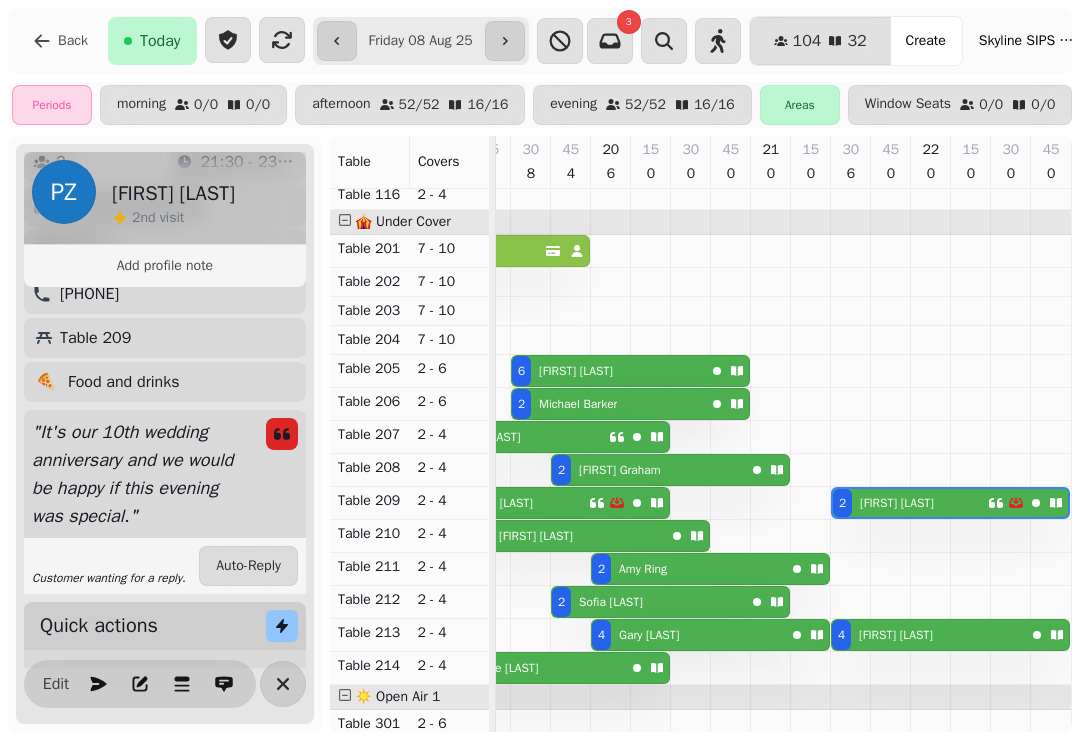 select on "**********" 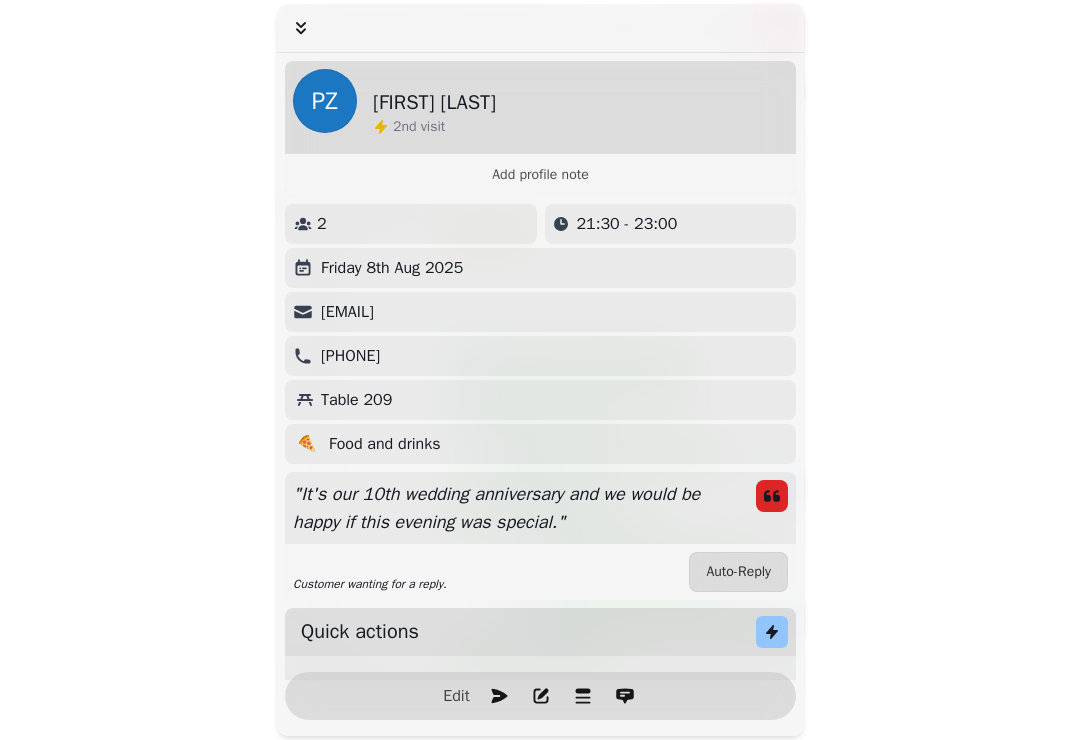 scroll, scrollTop: 468, scrollLeft: 1078, axis: both 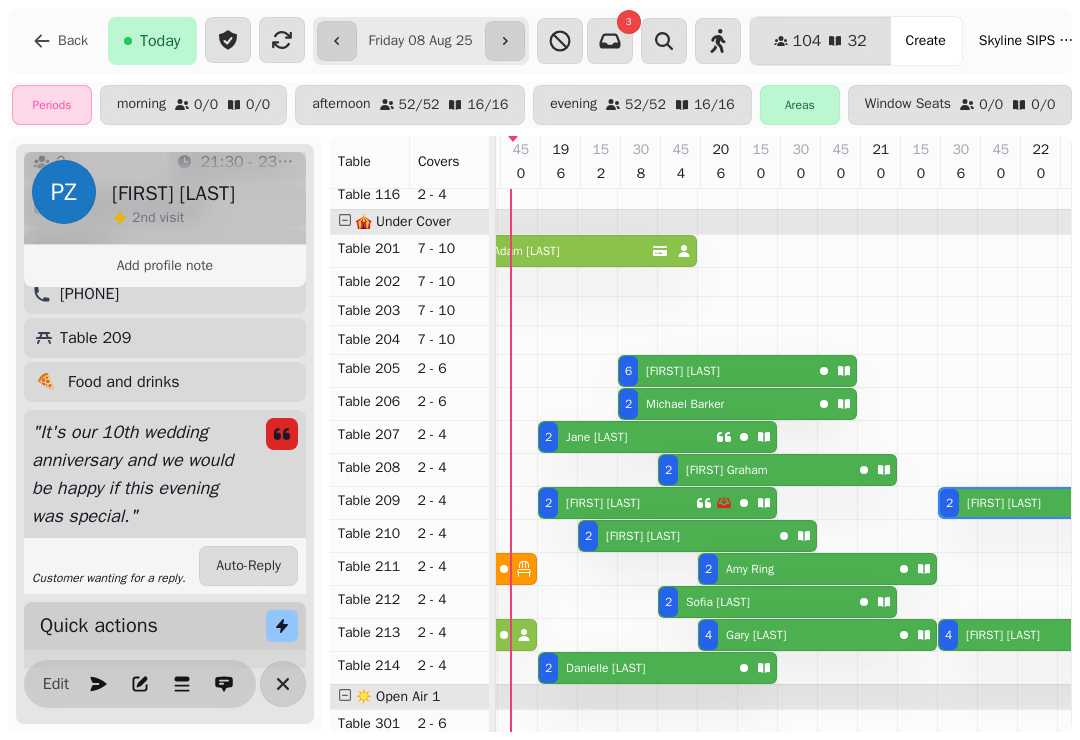 click on "Ceitidh   Gilchrist" at bounding box center [683, 371] 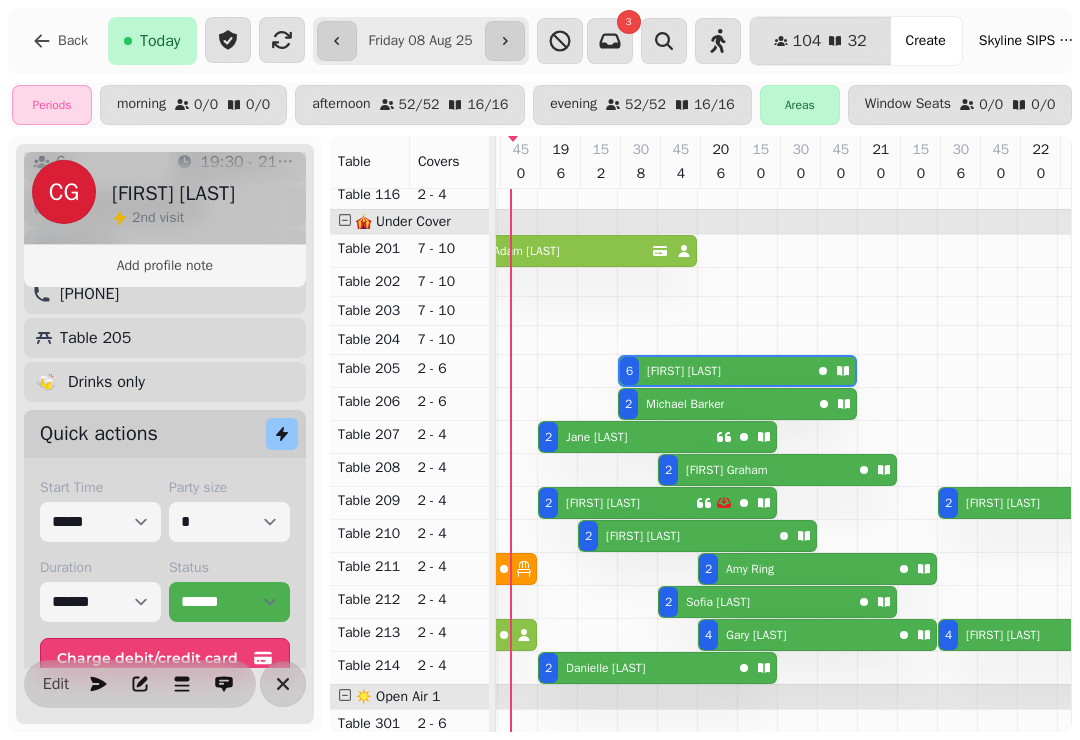 scroll, scrollTop: 0, scrollLeft: 1187, axis: horizontal 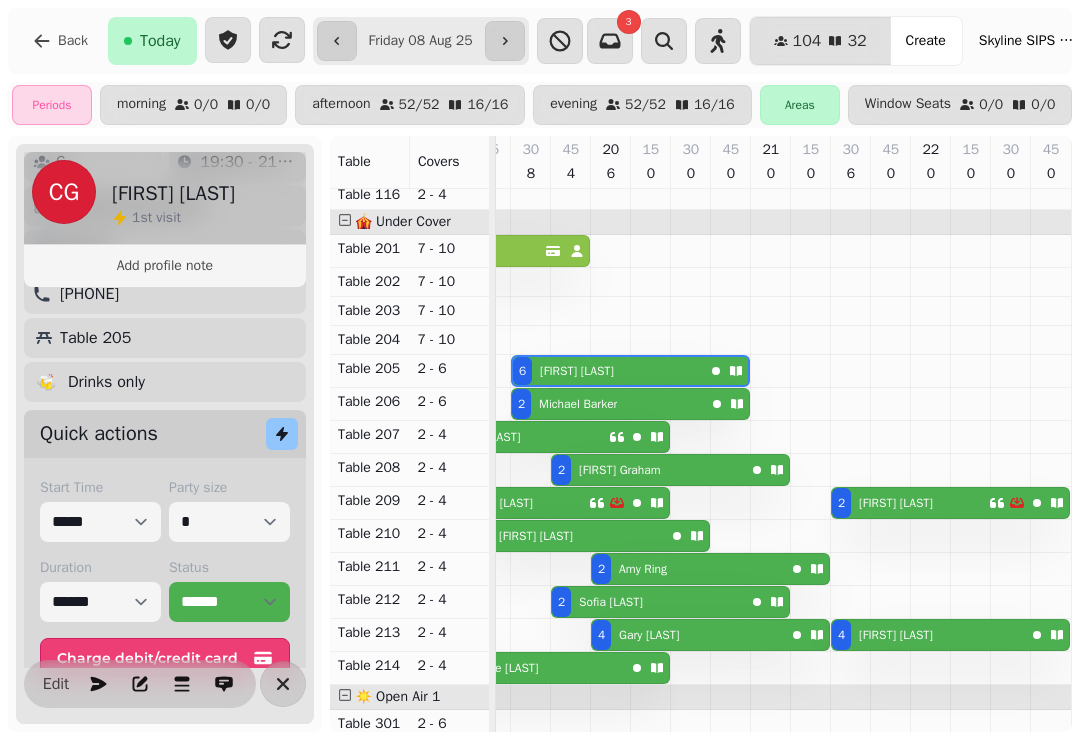 click on "Cameron   Graham" at bounding box center [616, 470] 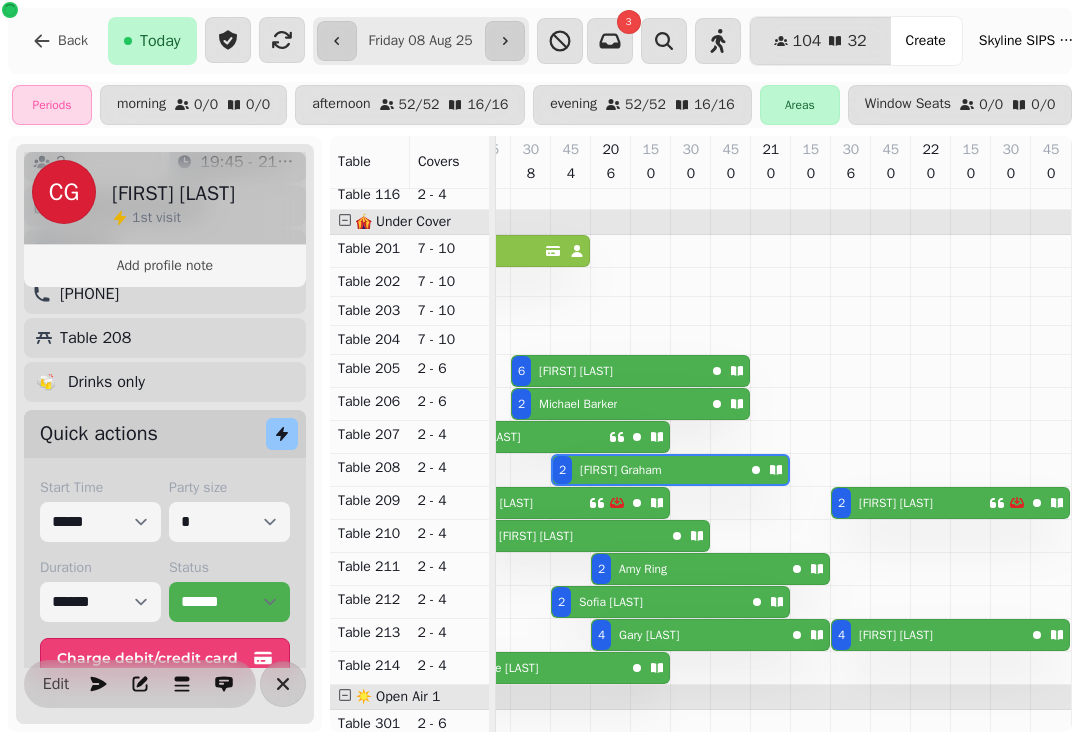 scroll, scrollTop: 558, scrollLeft: 930, axis: both 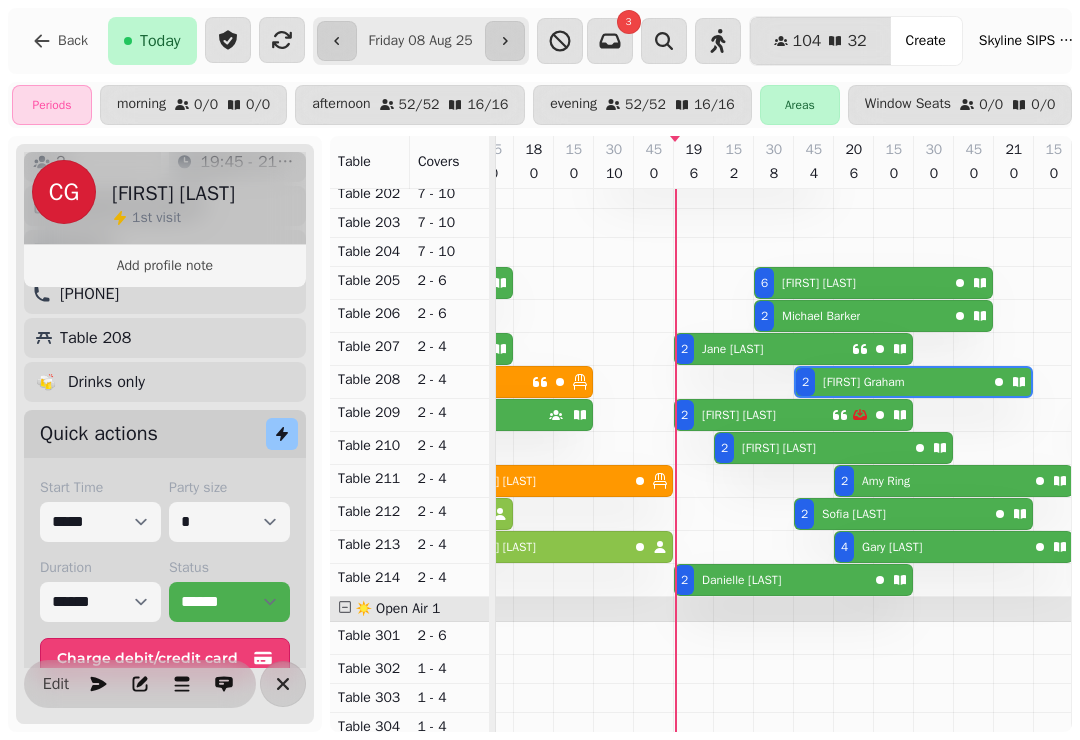 click on "Jane   Pollock" at bounding box center (728, 349) 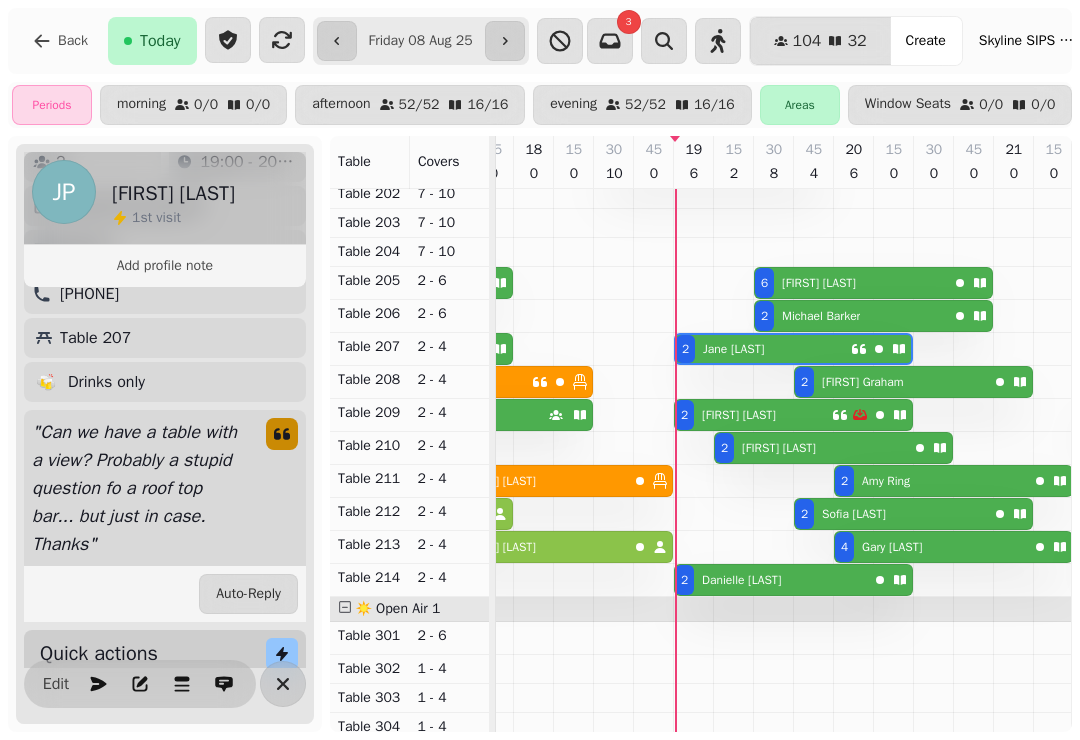 scroll, scrollTop: 0, scrollLeft: 1107, axis: horizontal 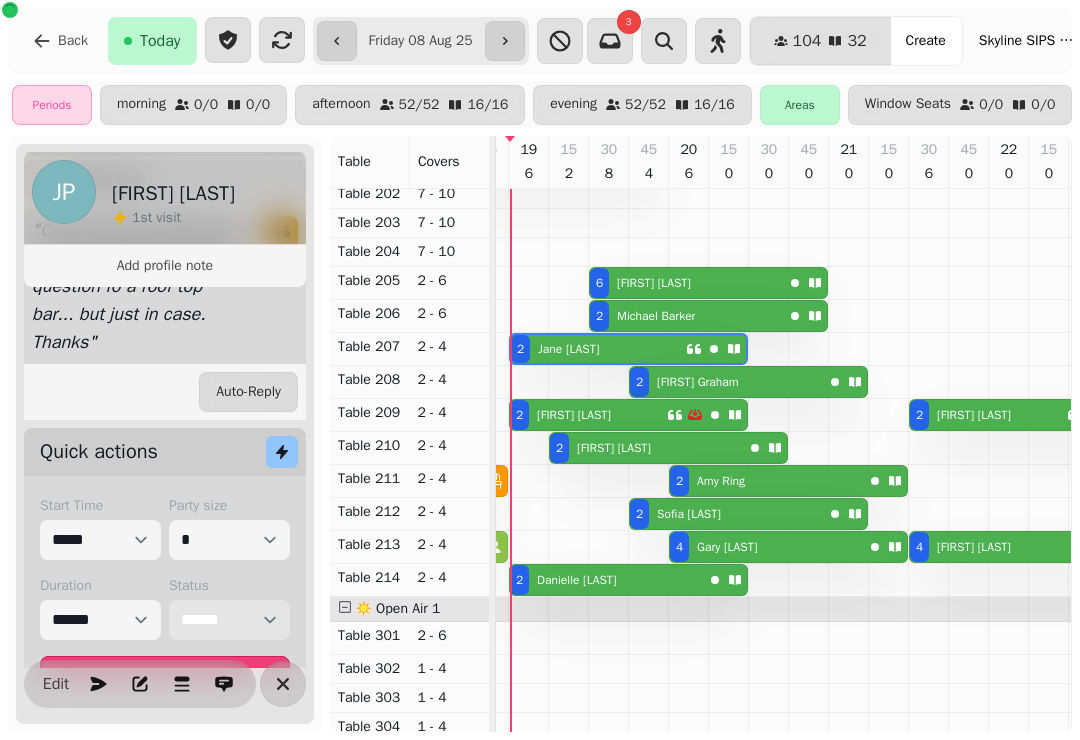 click on "**********" at bounding box center (229, 620) 